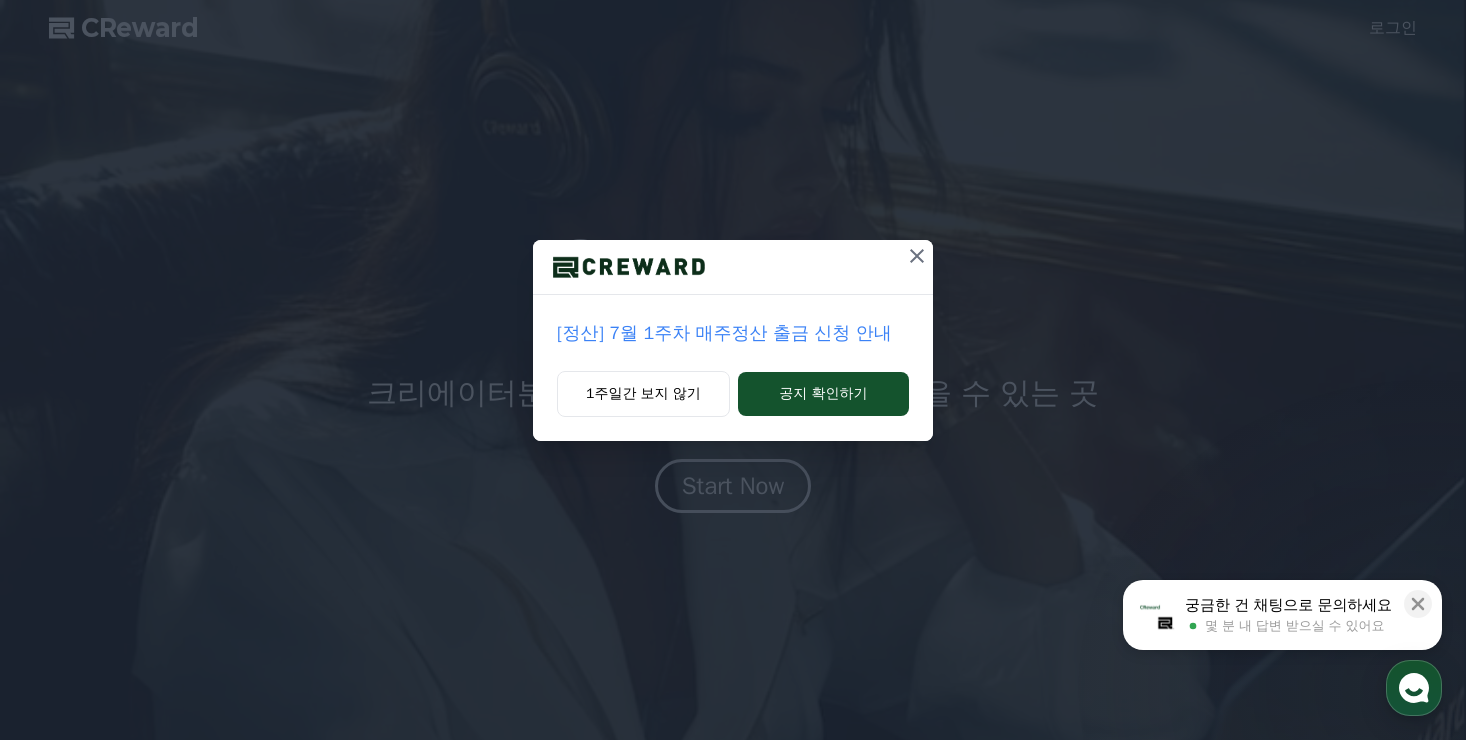 scroll, scrollTop: 0, scrollLeft: 0, axis: both 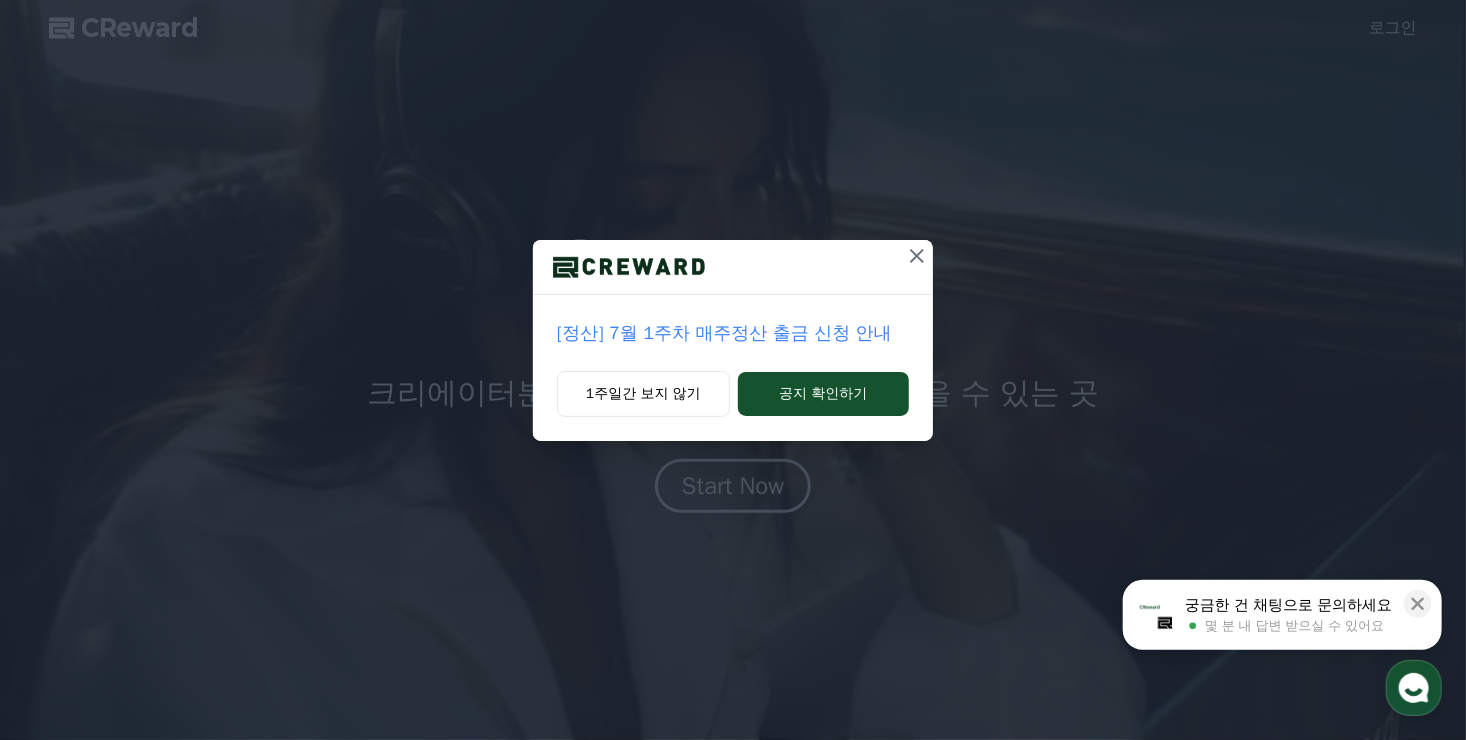 click on "[정산] 7월 1주차 매주정산 출금 신청 안내       1주일간 보지 않기     공지 확인하기" at bounding box center (733, 236) 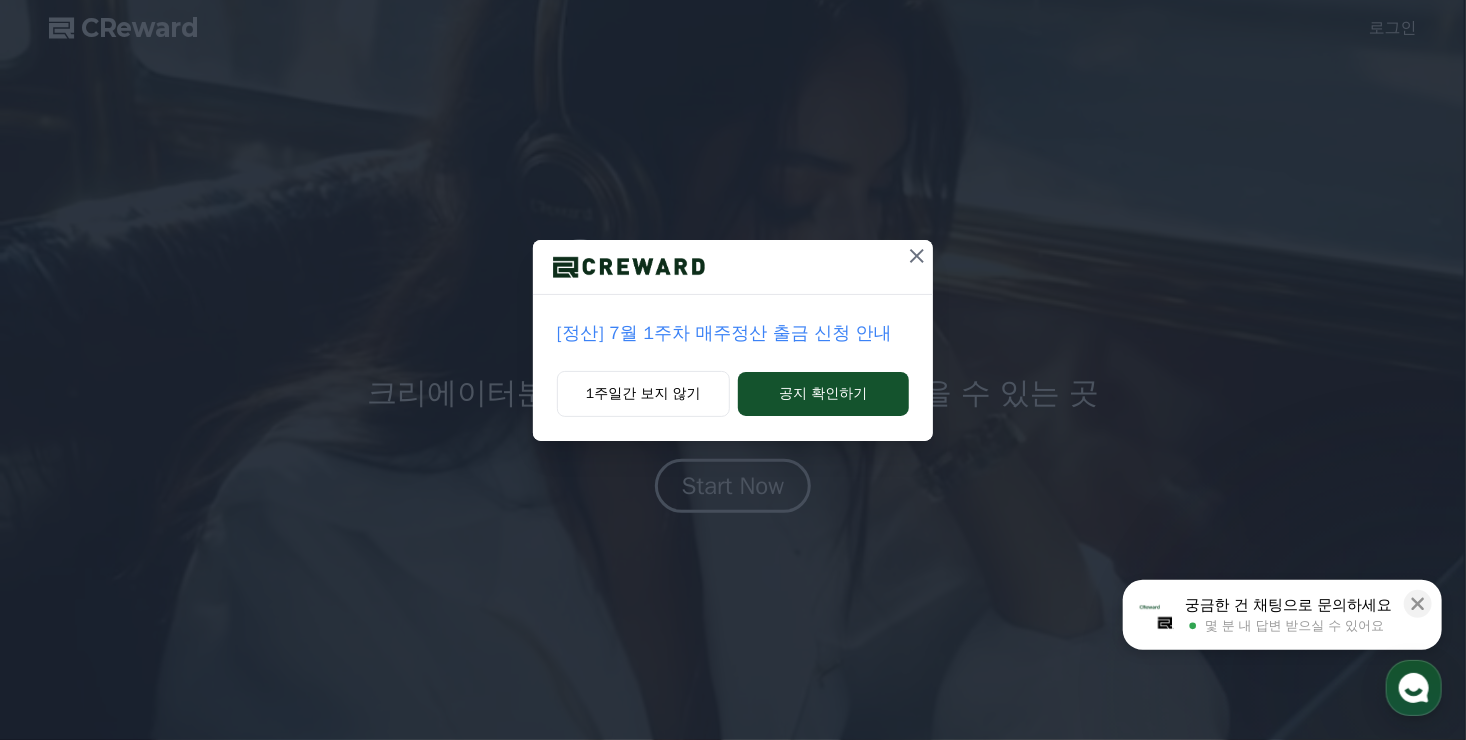 click at bounding box center (917, 256) 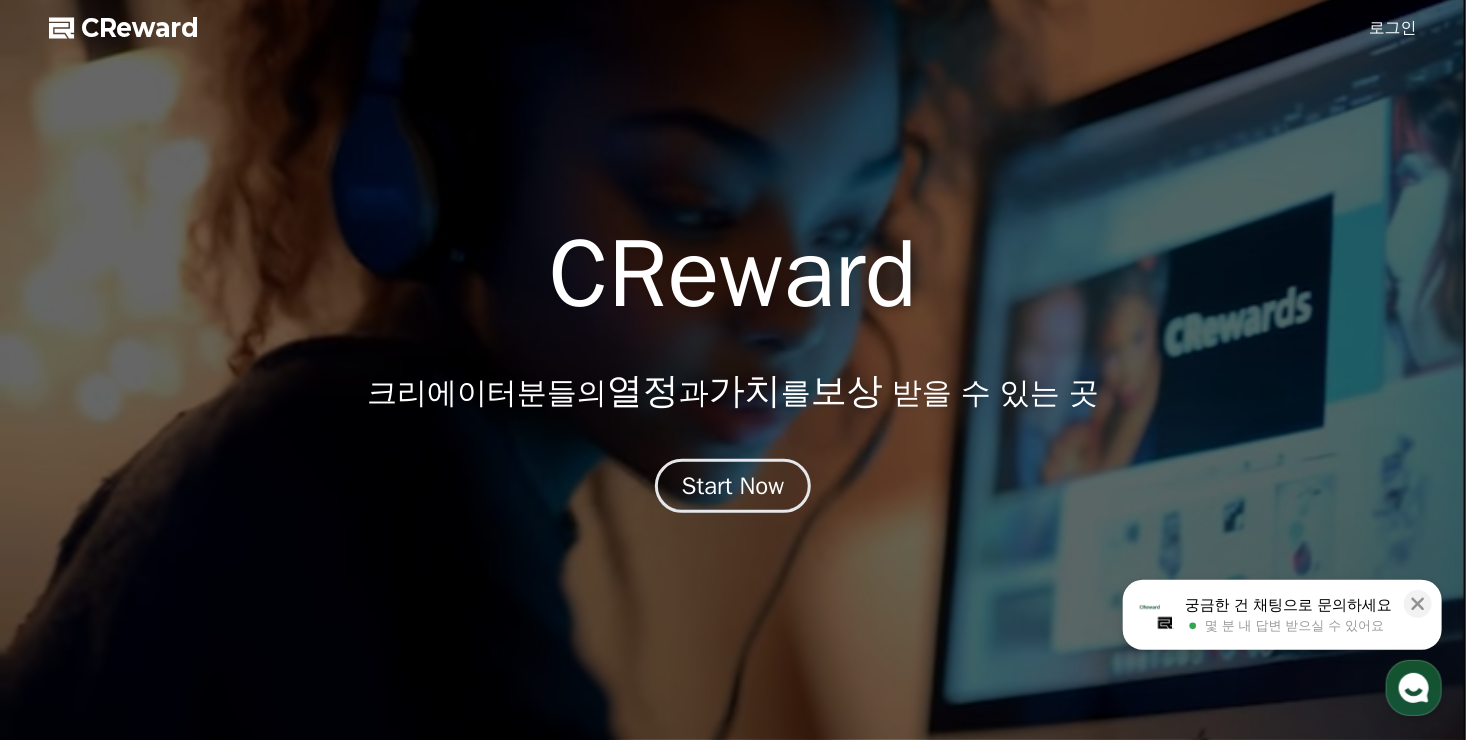 click at bounding box center (733, 370) 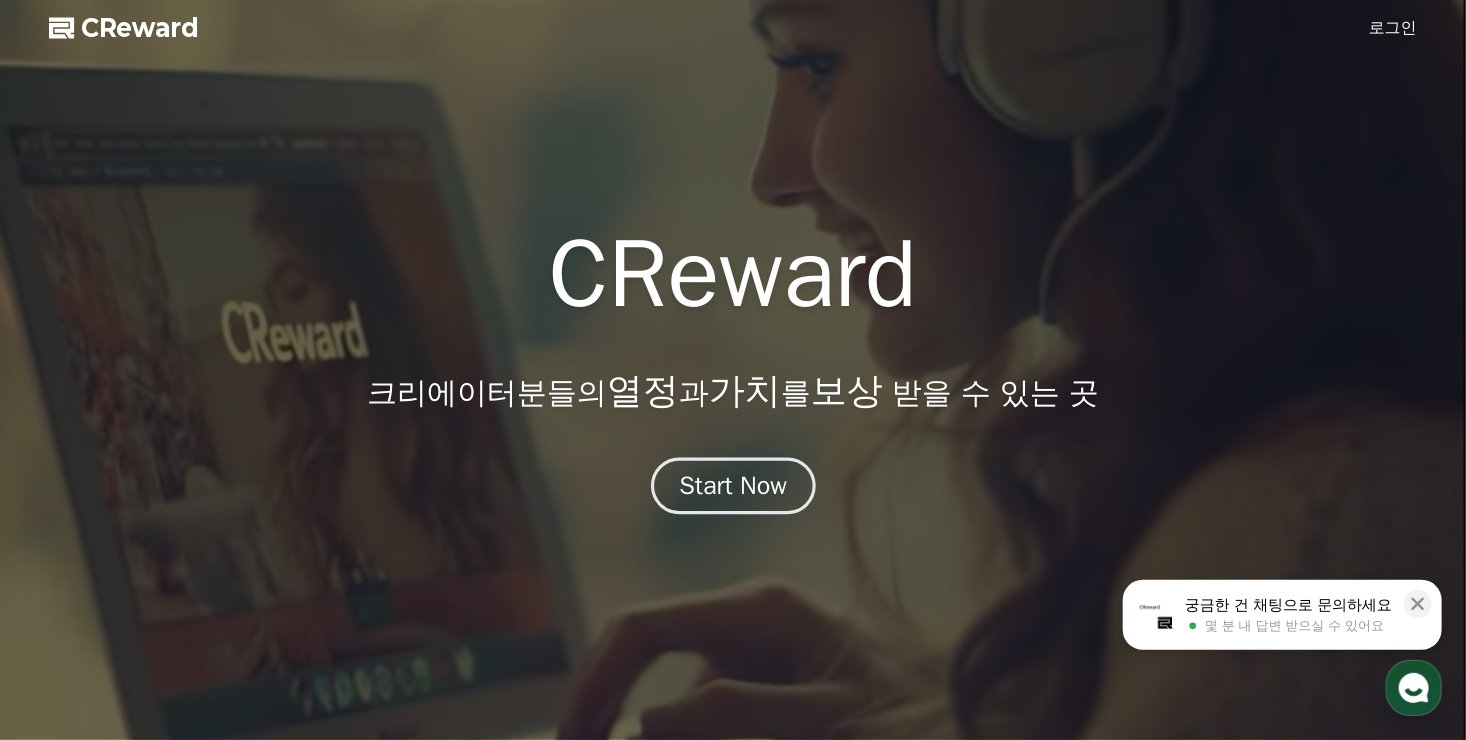 click on "Start Now" at bounding box center [733, 486] 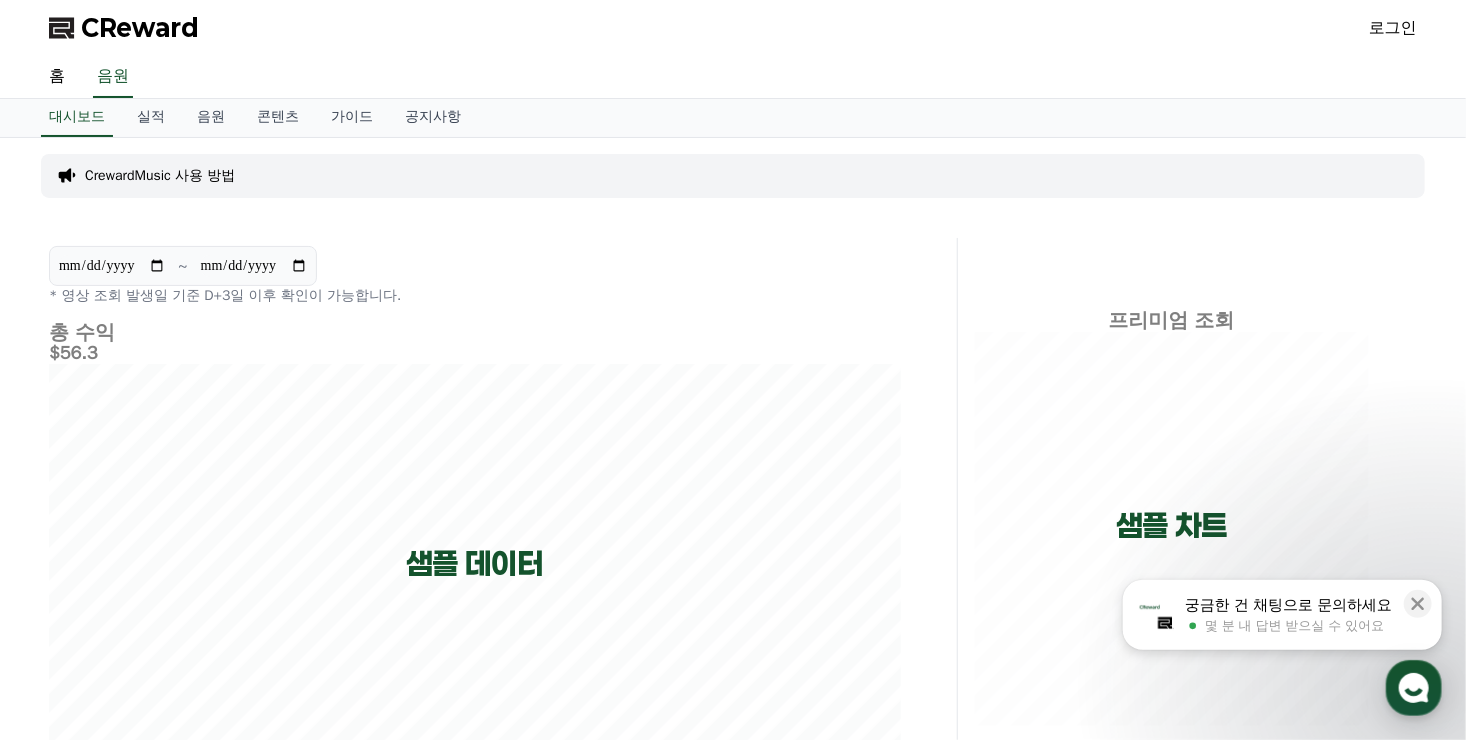 click on "로그인" at bounding box center [1393, 28] 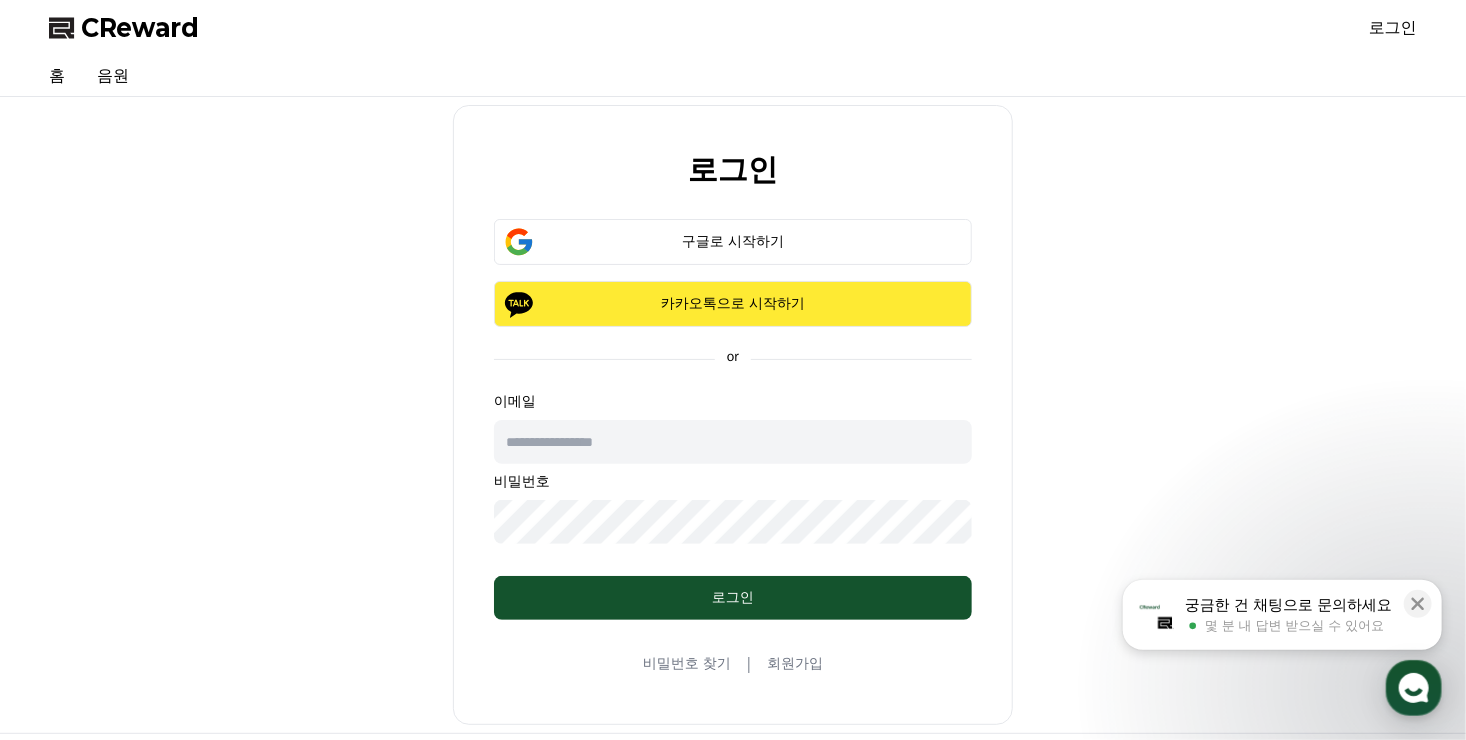 click on "카카오톡으로 시작하기" at bounding box center [733, 304] 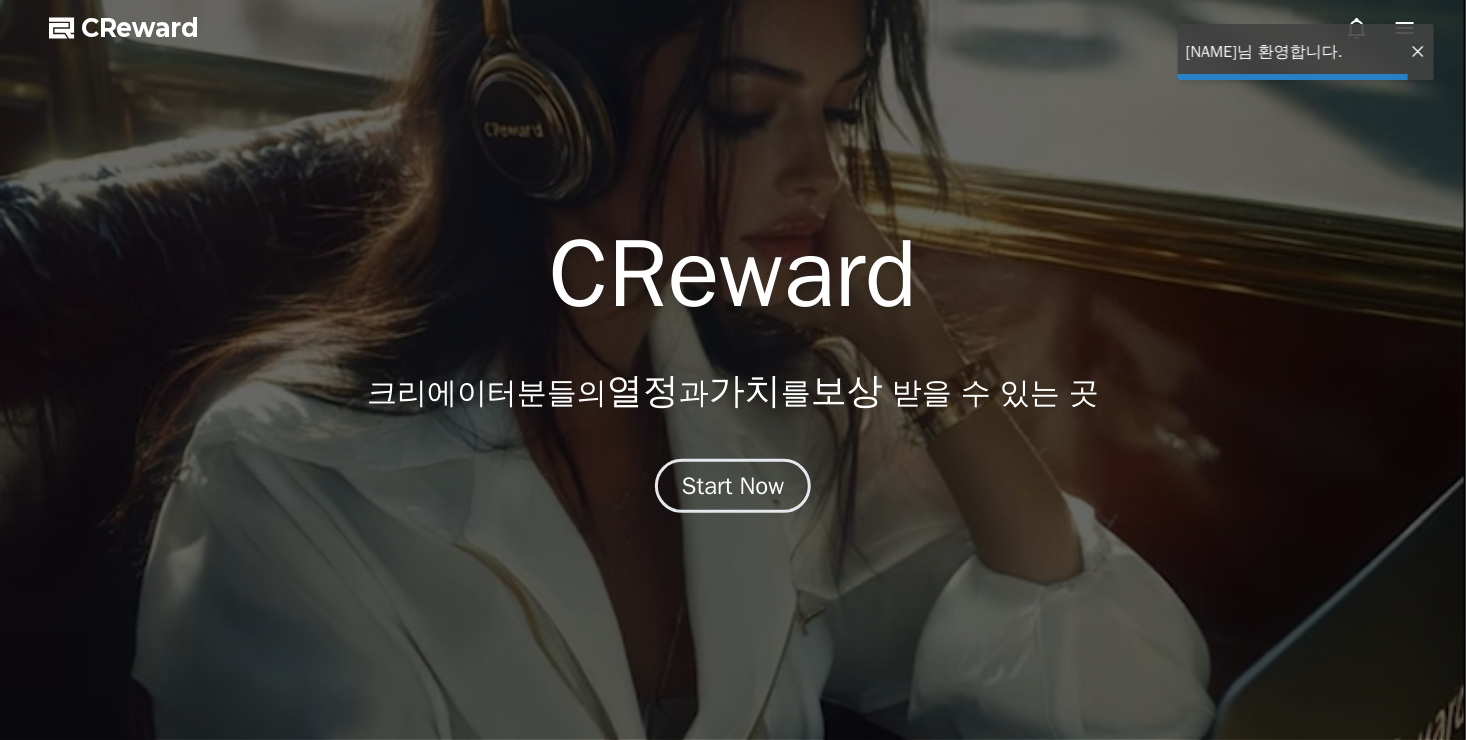 scroll, scrollTop: 0, scrollLeft: 0, axis: both 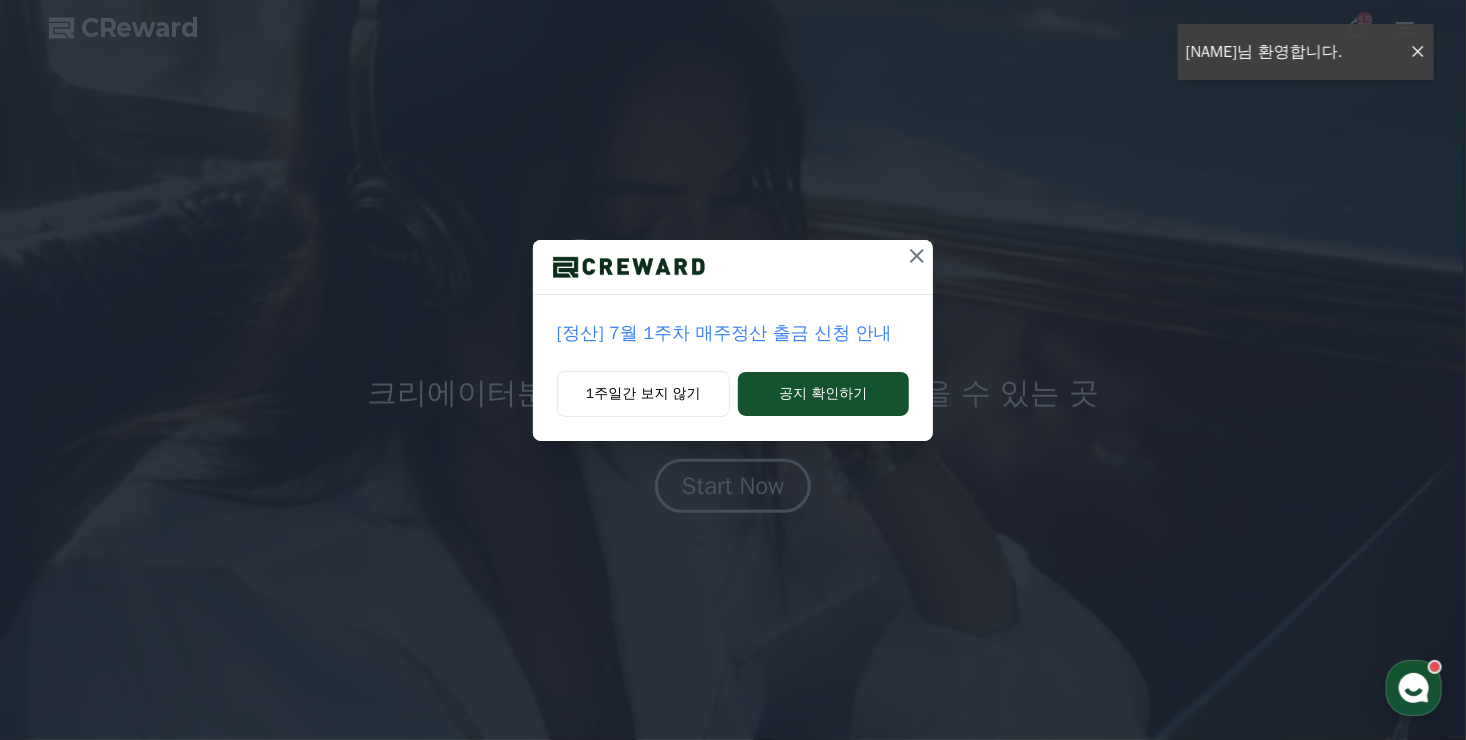 click 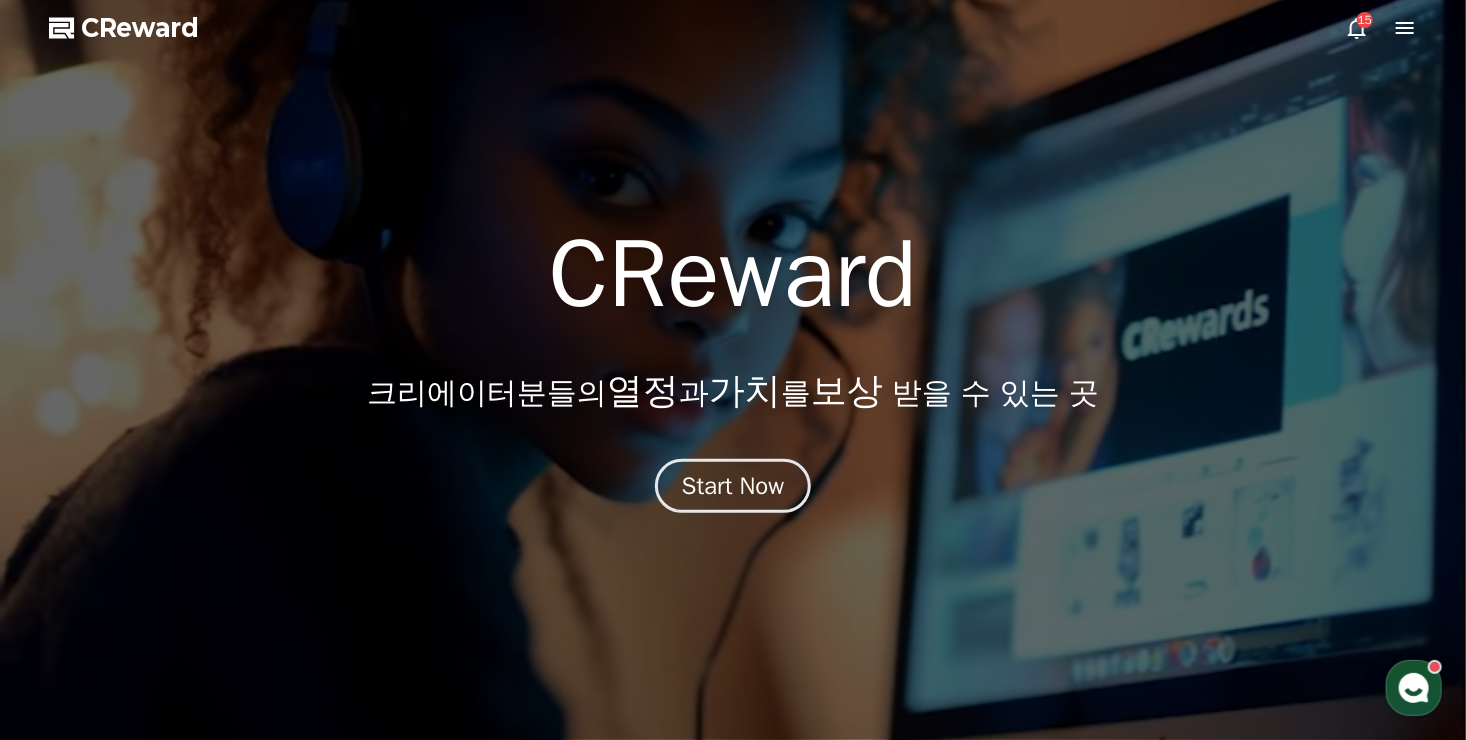 click 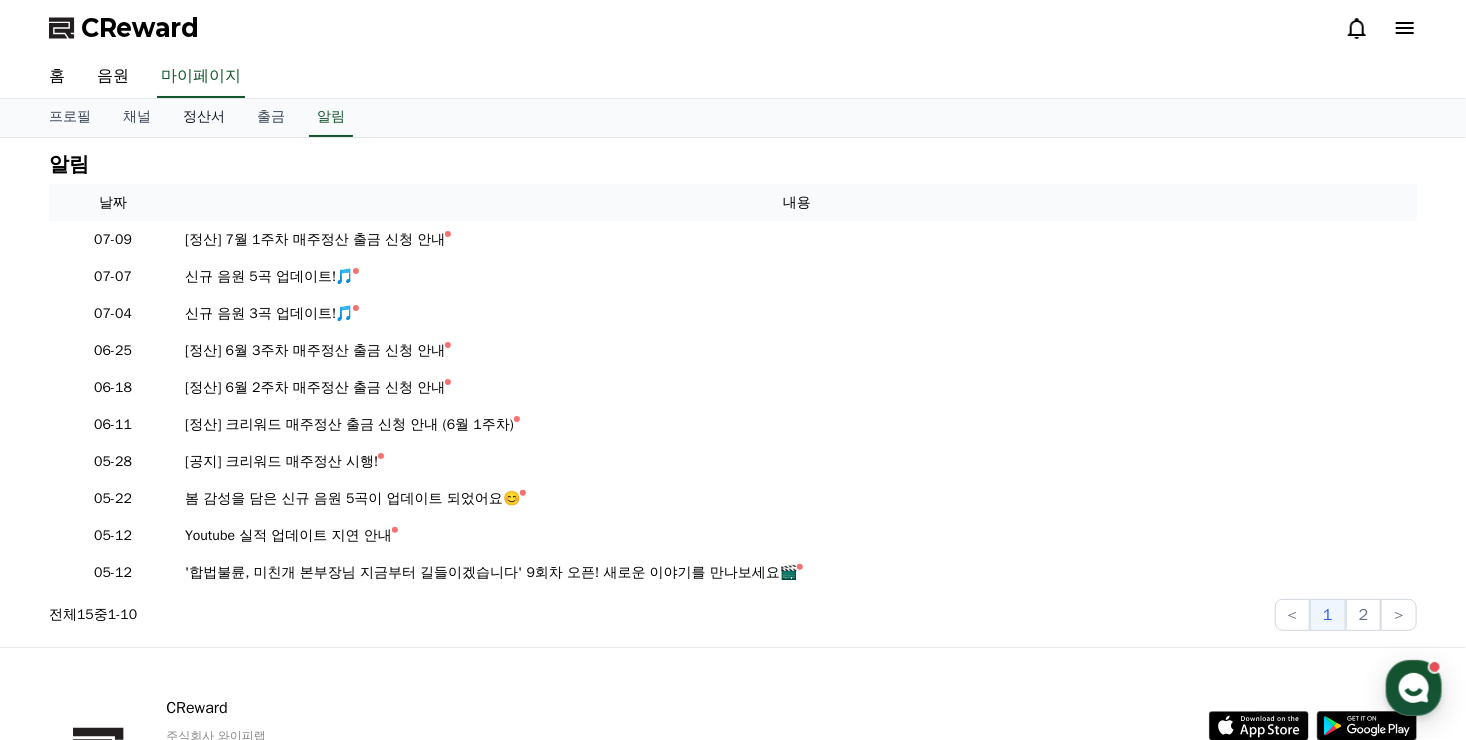 click on "정산서" at bounding box center (204, 118) 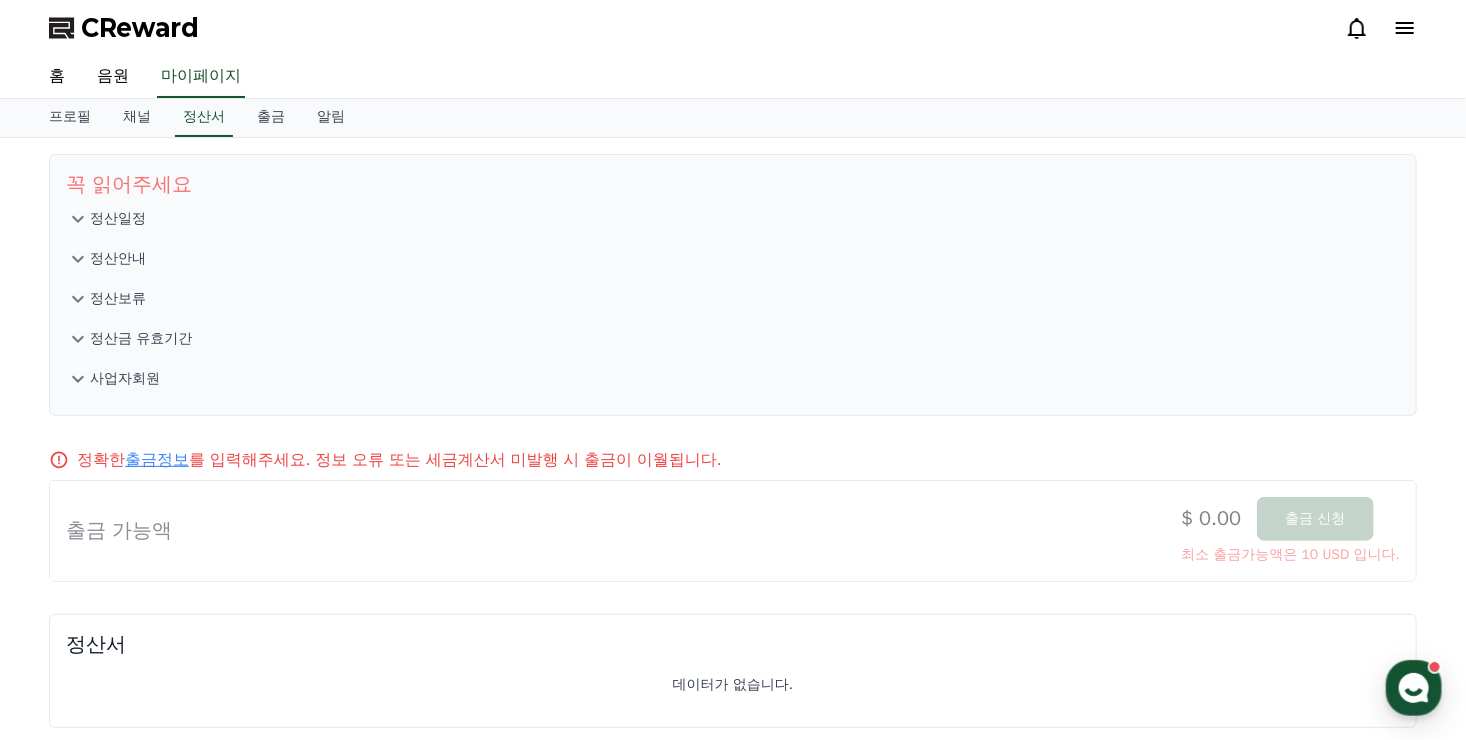 click on "프로필 채널 정산서 출금 알림" at bounding box center [733, 118] 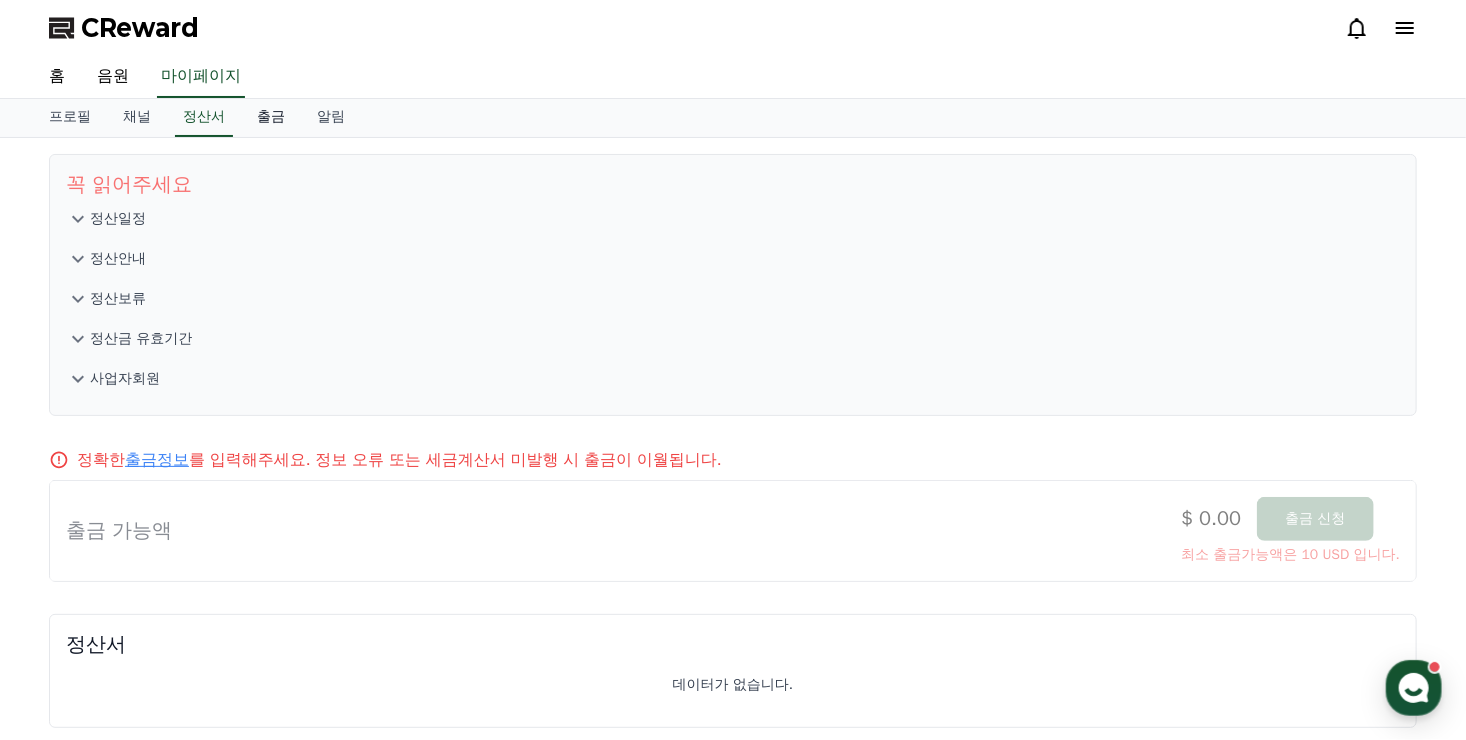 click on "출금" at bounding box center (271, 118) 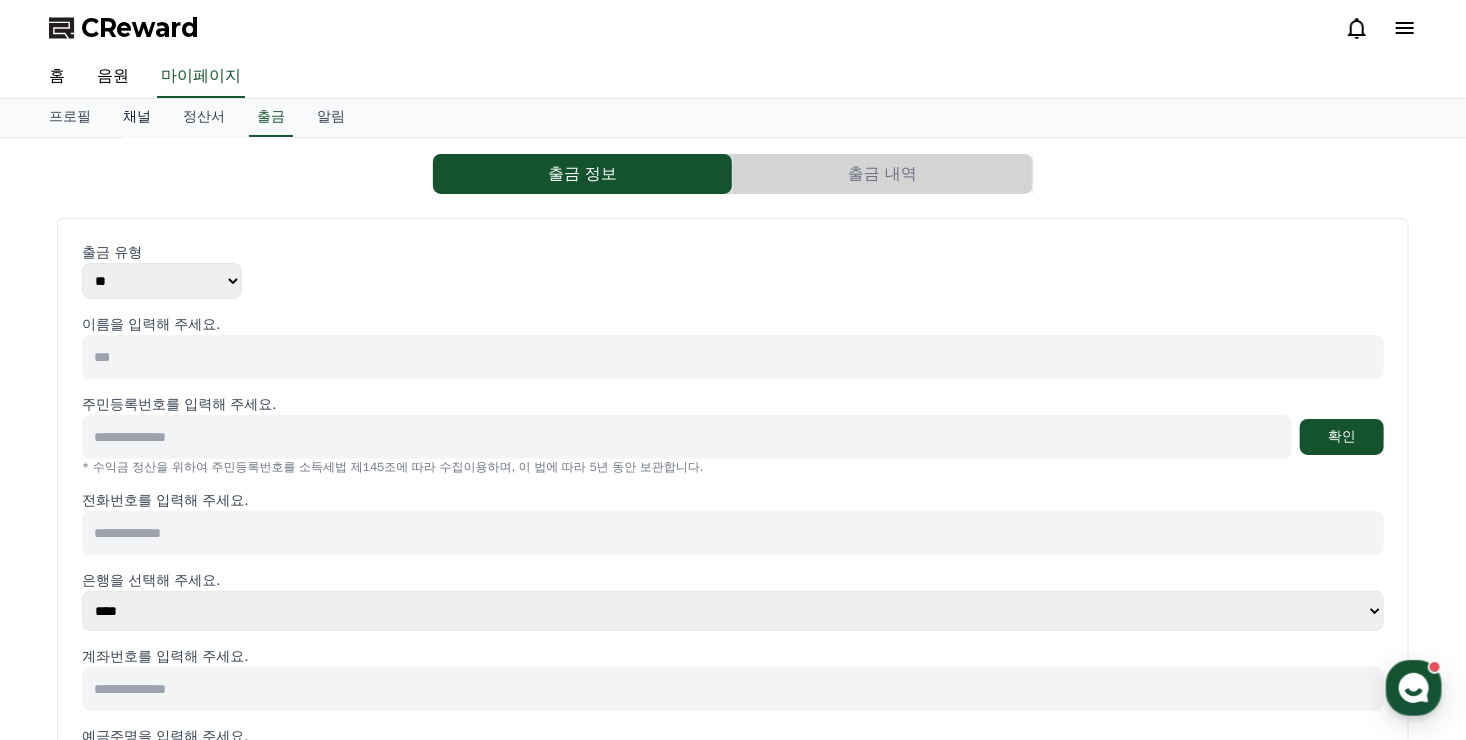click on "채널" at bounding box center [137, 118] 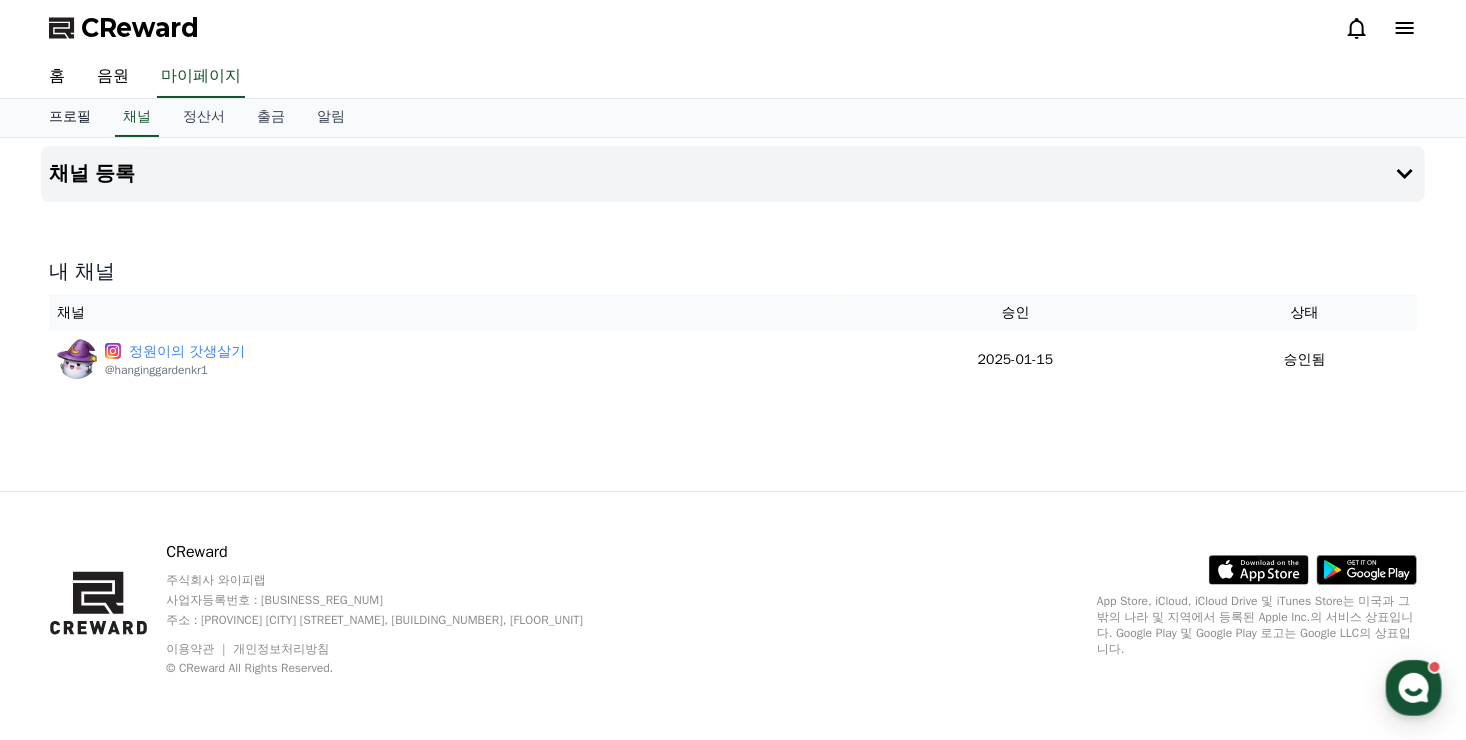 click on "프로필" at bounding box center (70, 118) 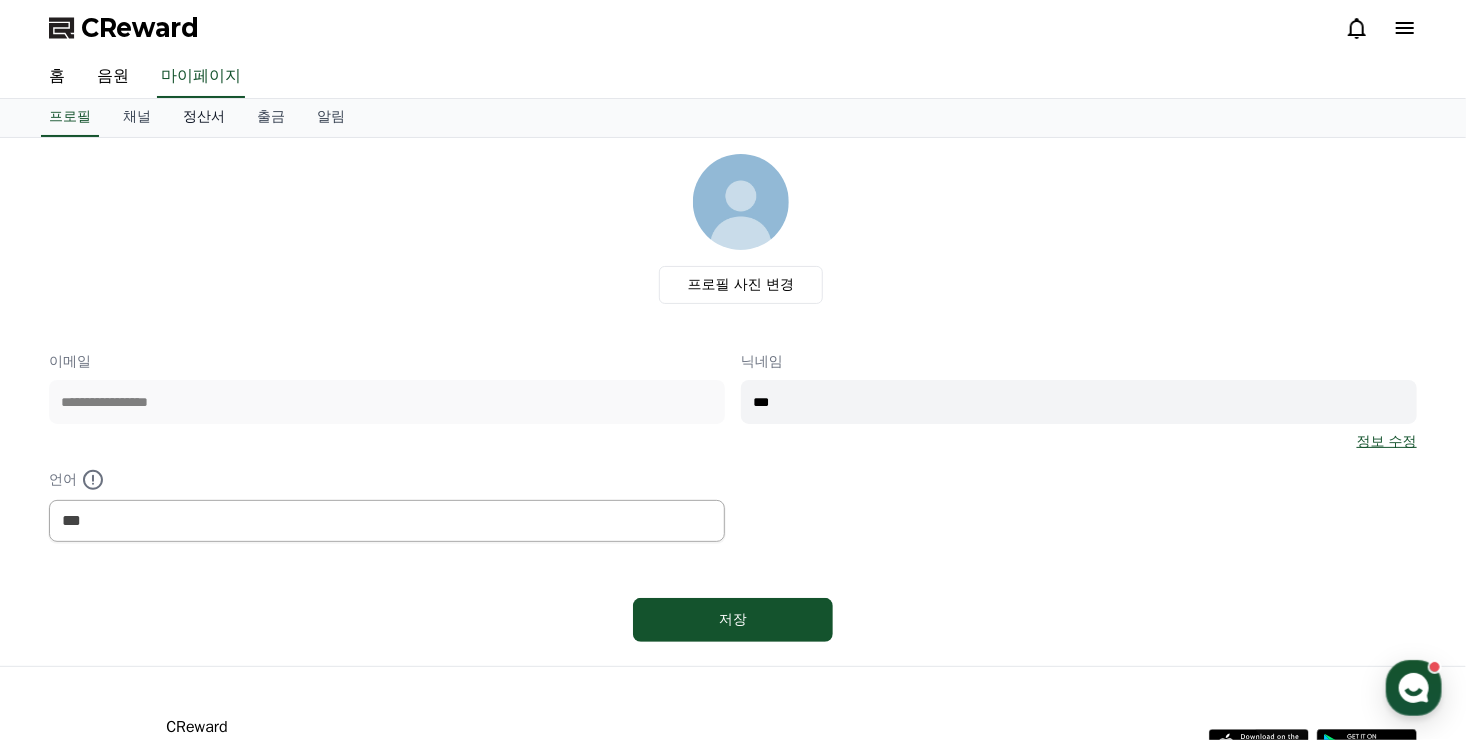 click on "정산서" at bounding box center [204, 118] 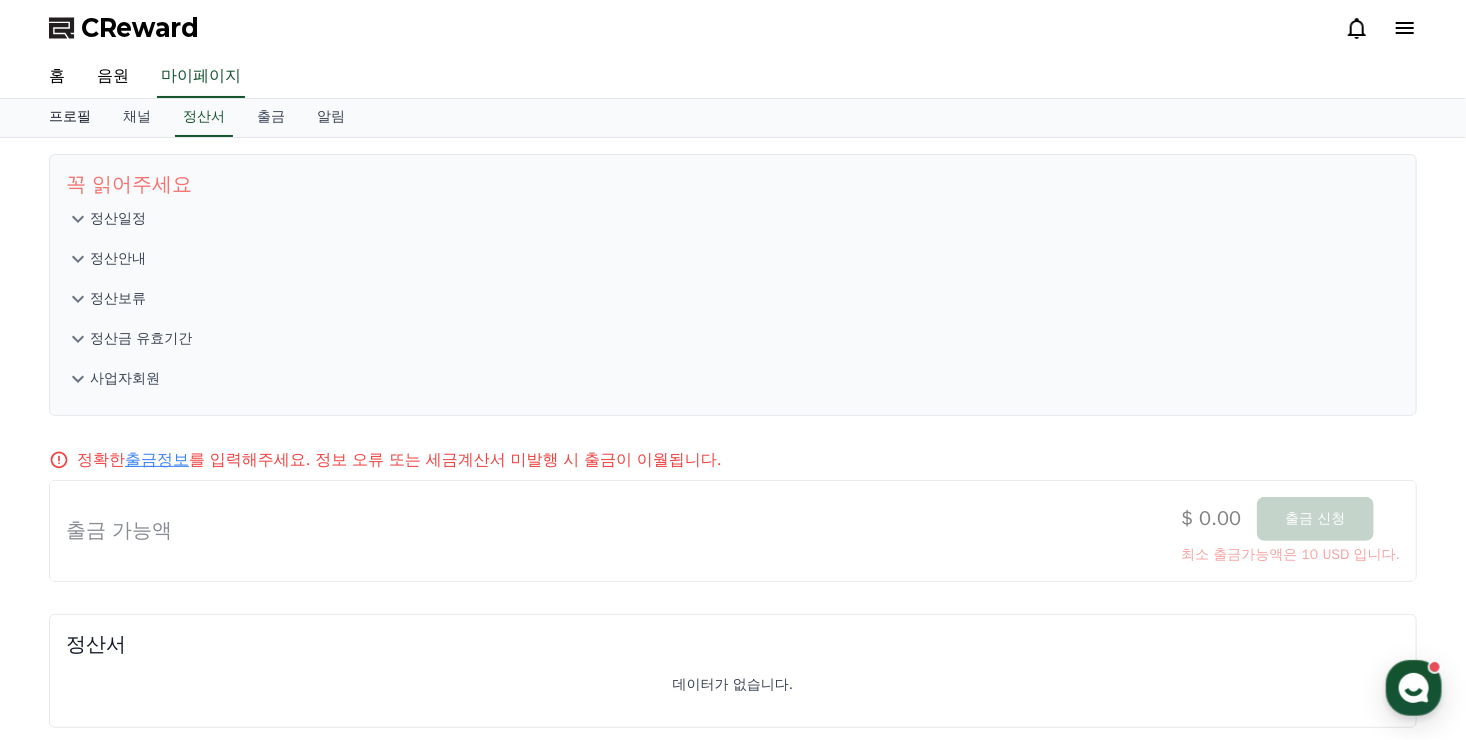 click on "프로필" at bounding box center [70, 118] 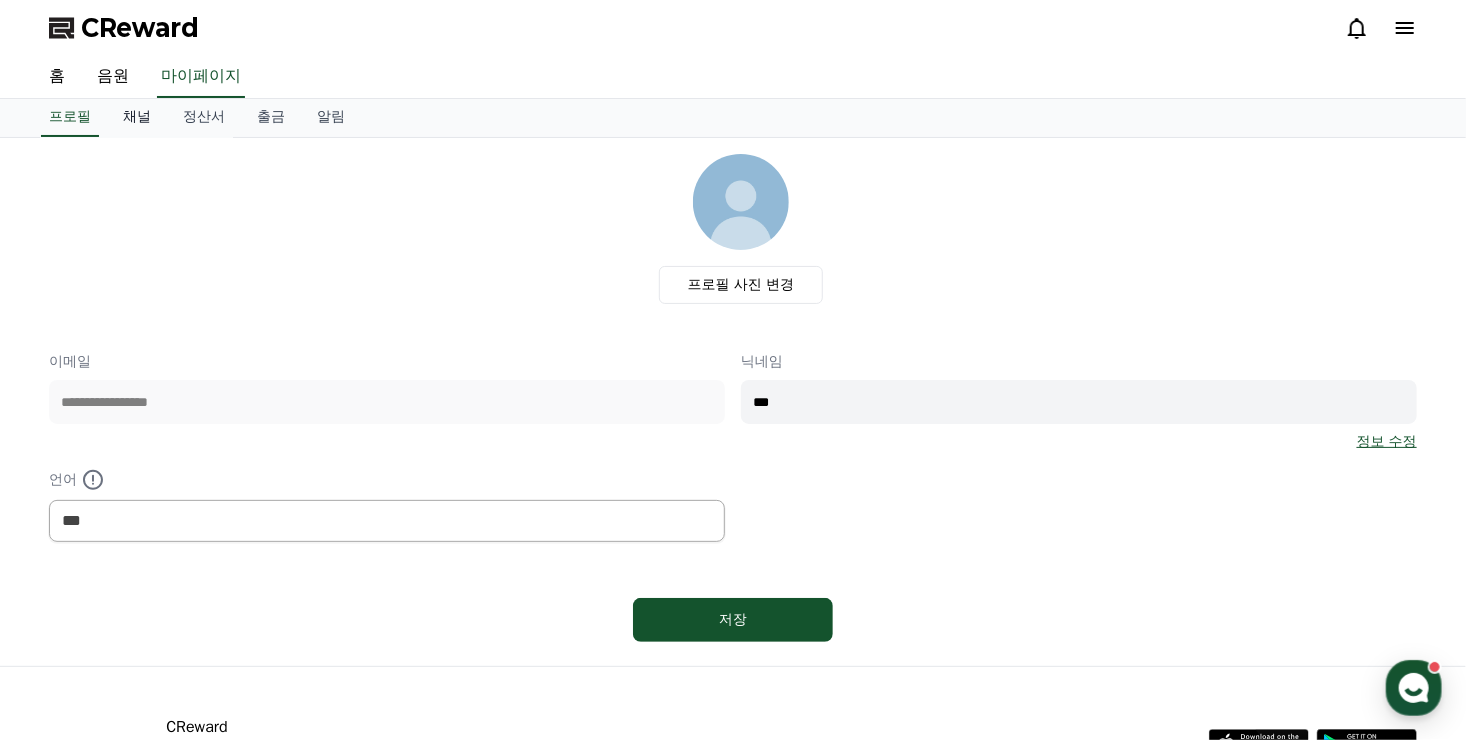 click on "채널" at bounding box center [137, 118] 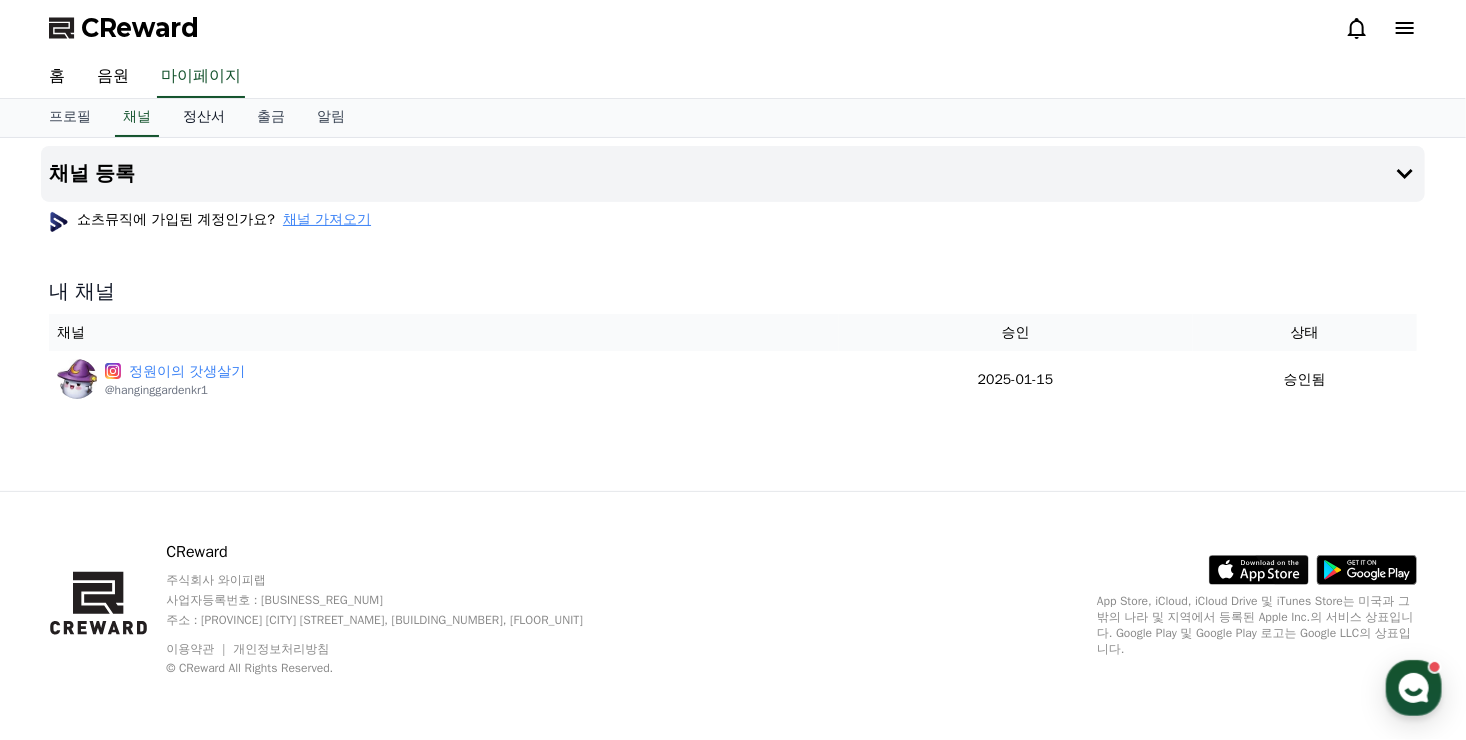 click on "정산서" at bounding box center (204, 118) 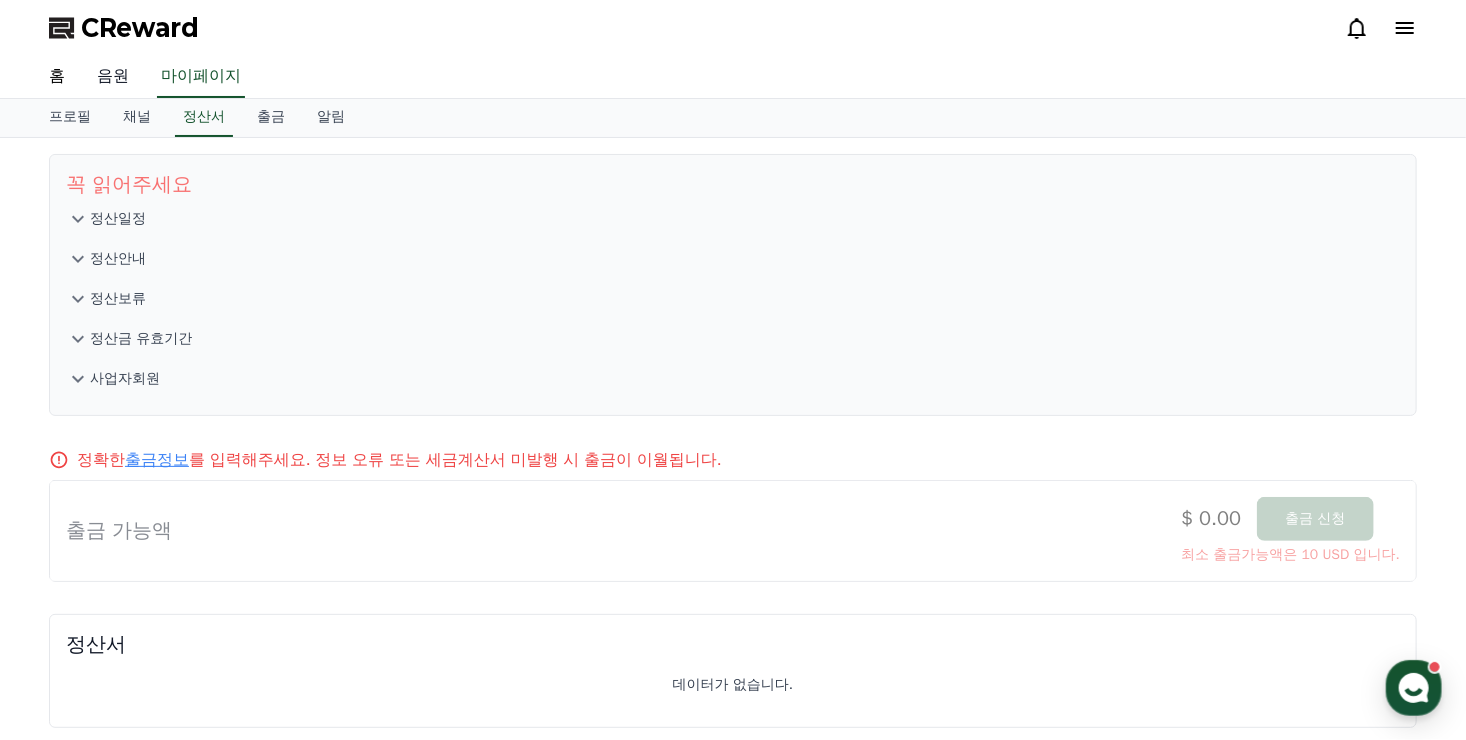 click on "음원" at bounding box center [113, 77] 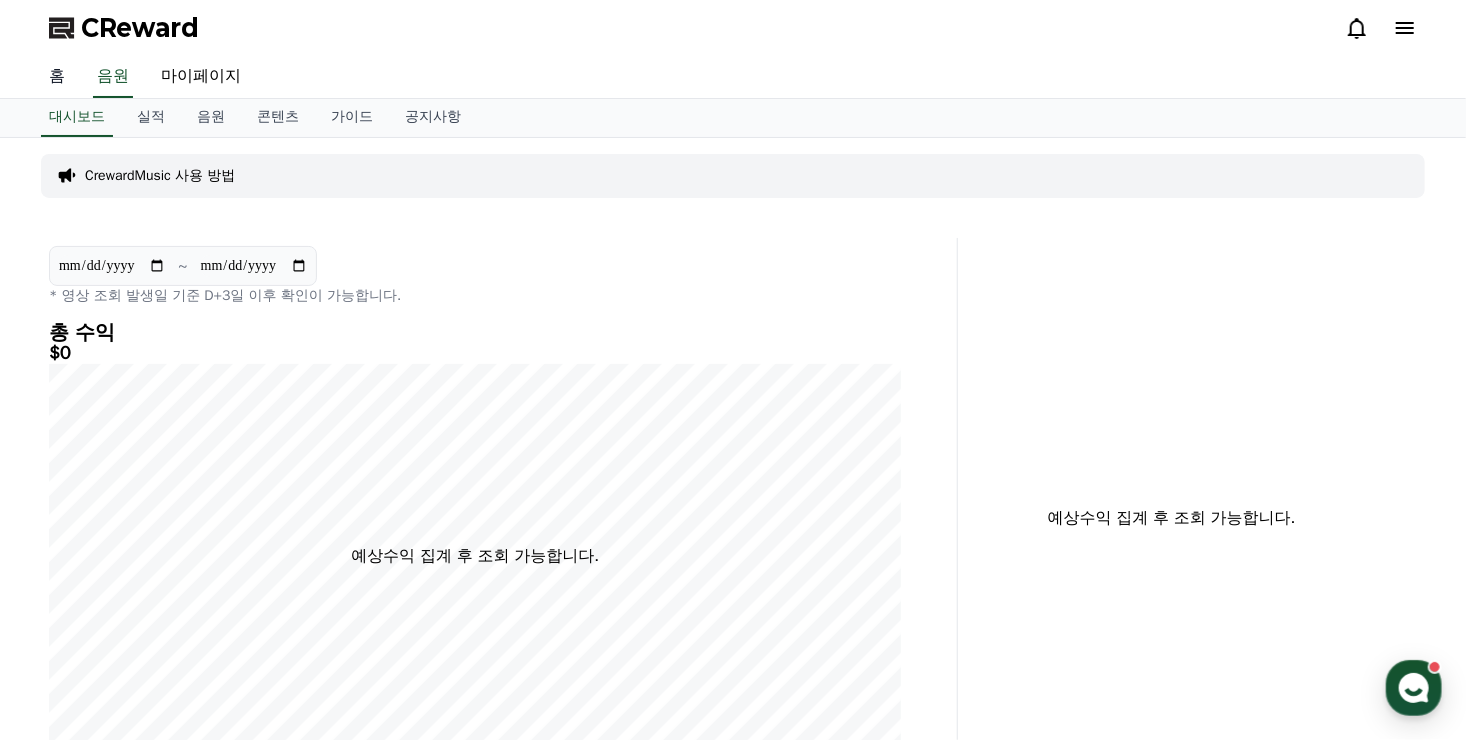click on "홈" at bounding box center [57, 77] 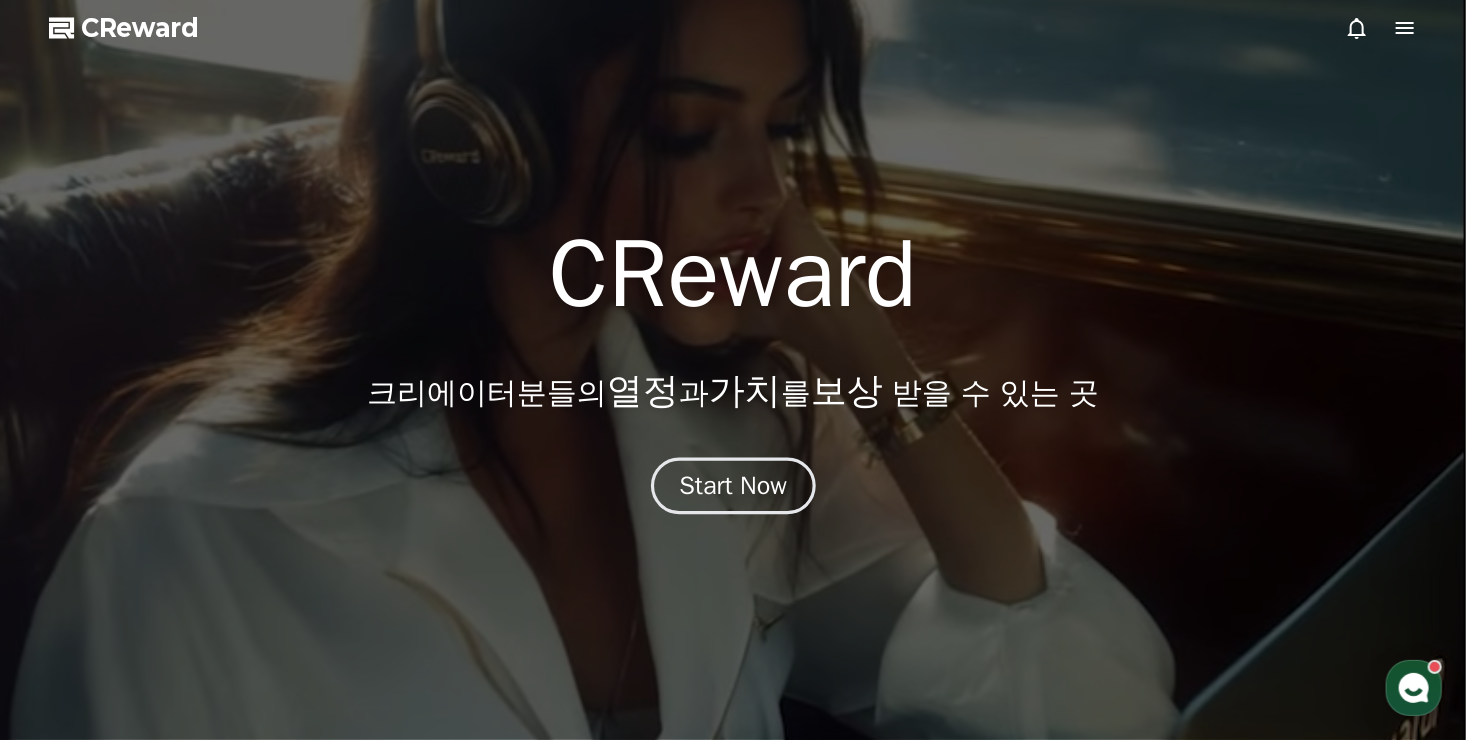 click on "Start Now" at bounding box center (733, 486) 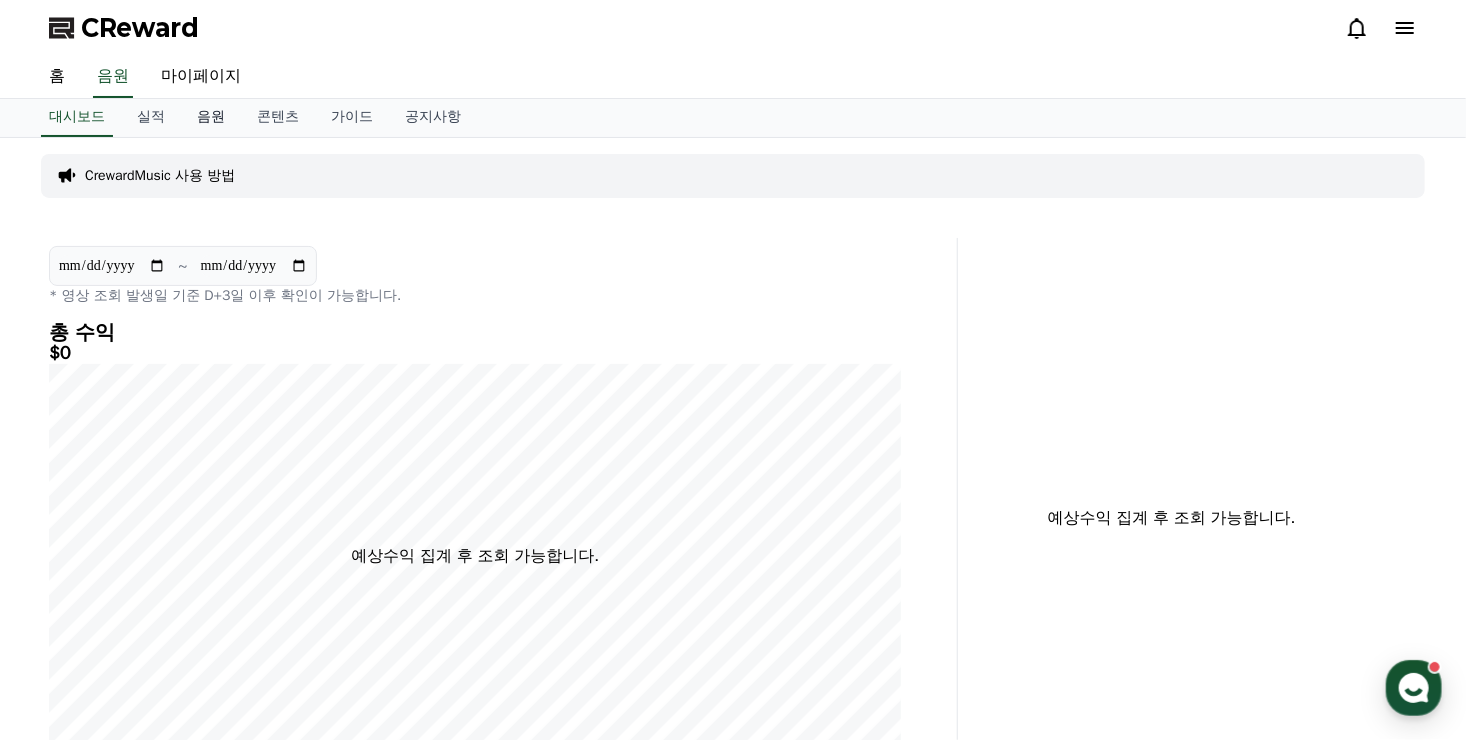 click on "음원" at bounding box center [211, 118] 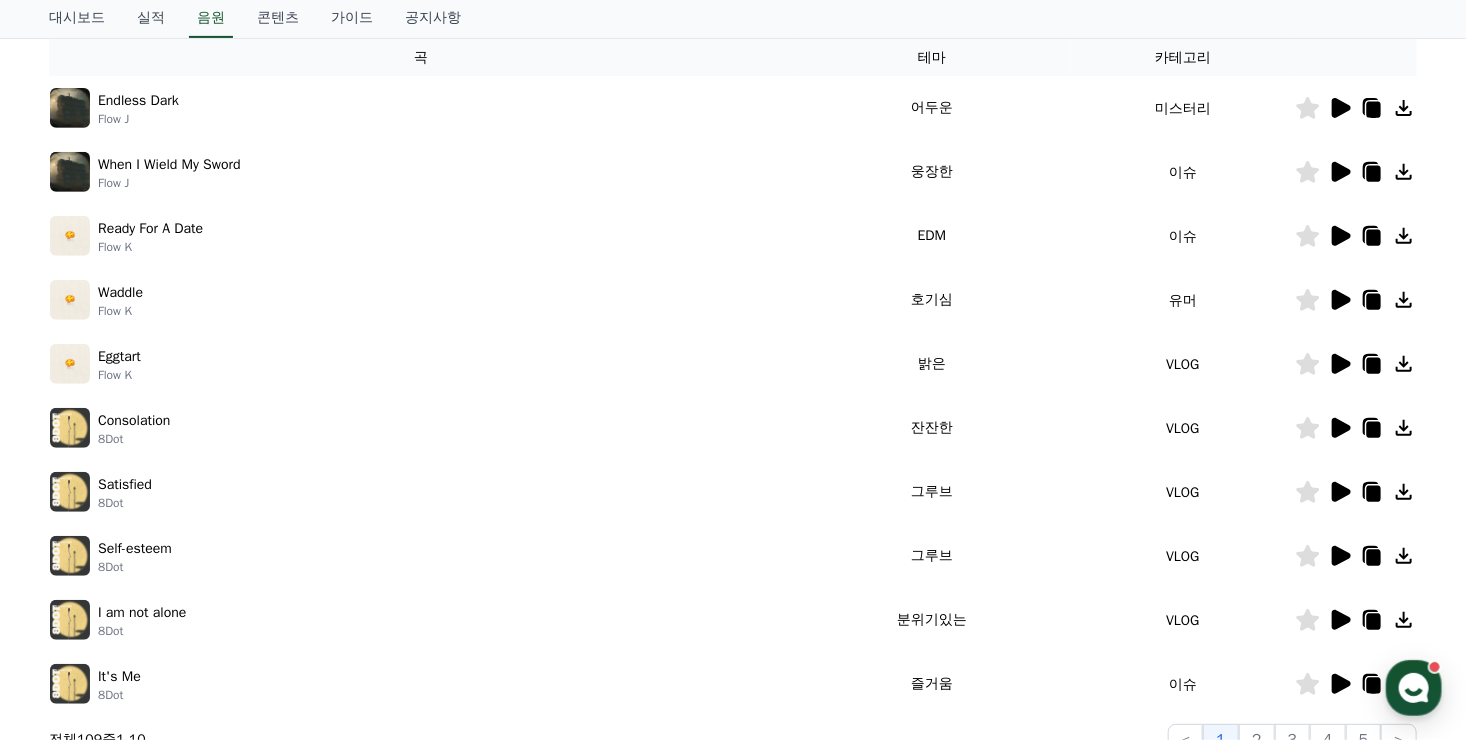 scroll, scrollTop: 0, scrollLeft: 0, axis: both 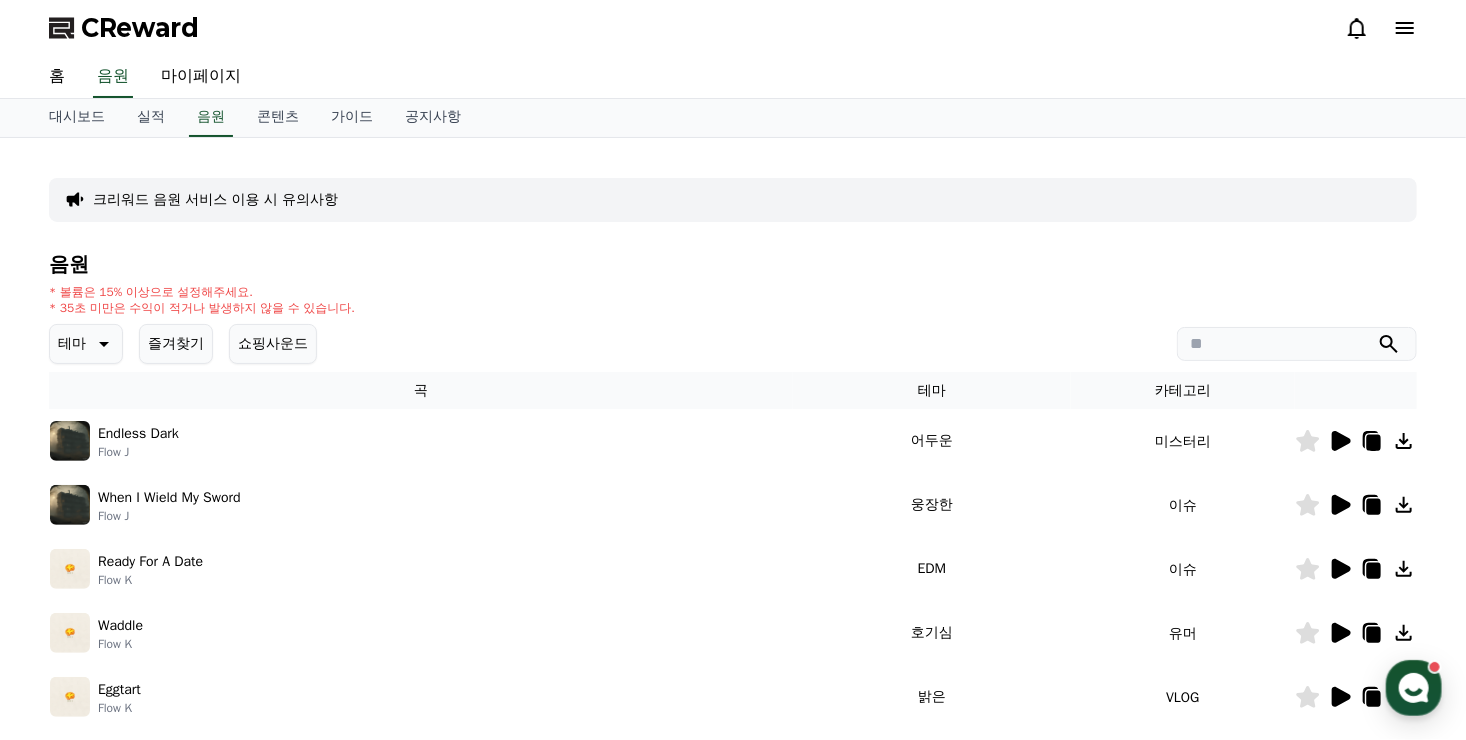 click on "크리워드 음원 서비스 이용 시 유의사항" at bounding box center [215, 200] 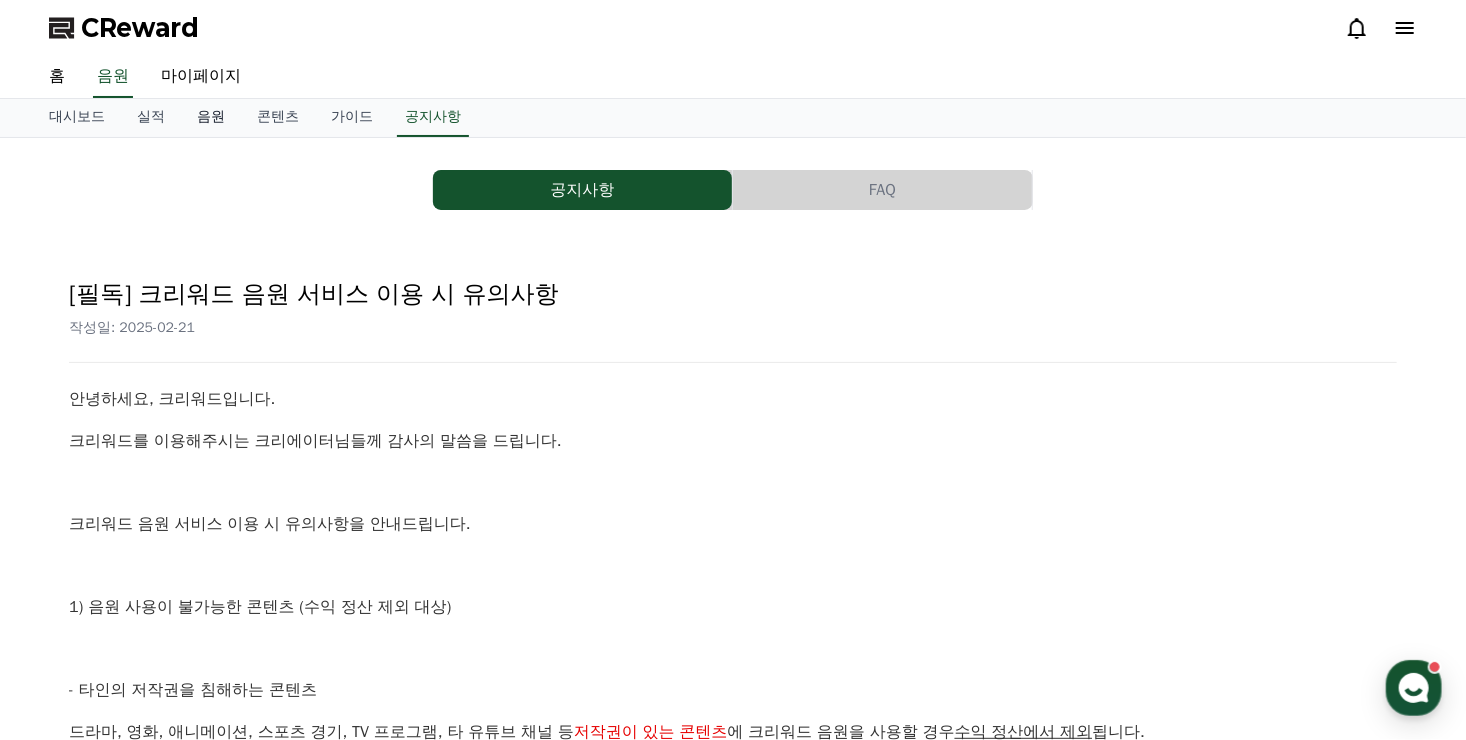 click on "음원" at bounding box center (211, 118) 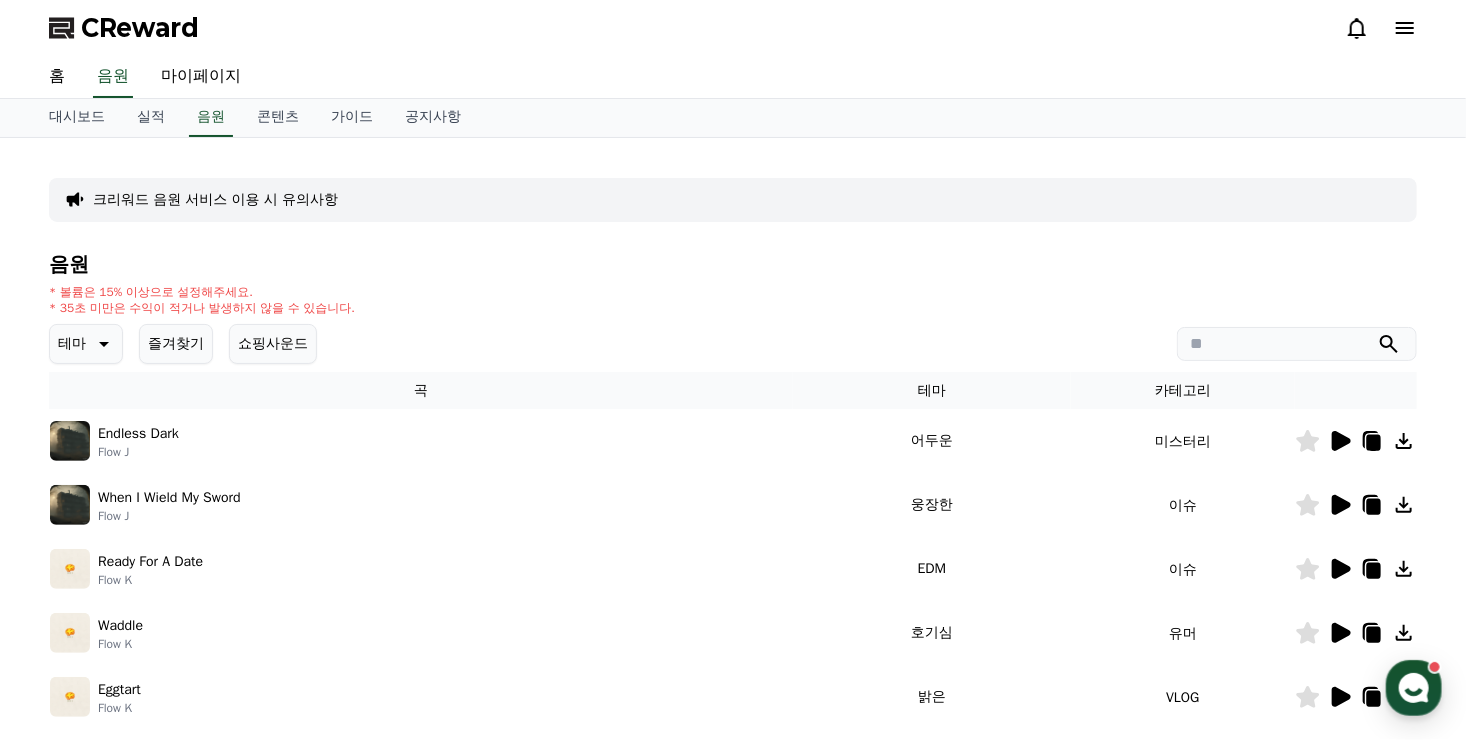 scroll, scrollTop: 612, scrollLeft: 0, axis: vertical 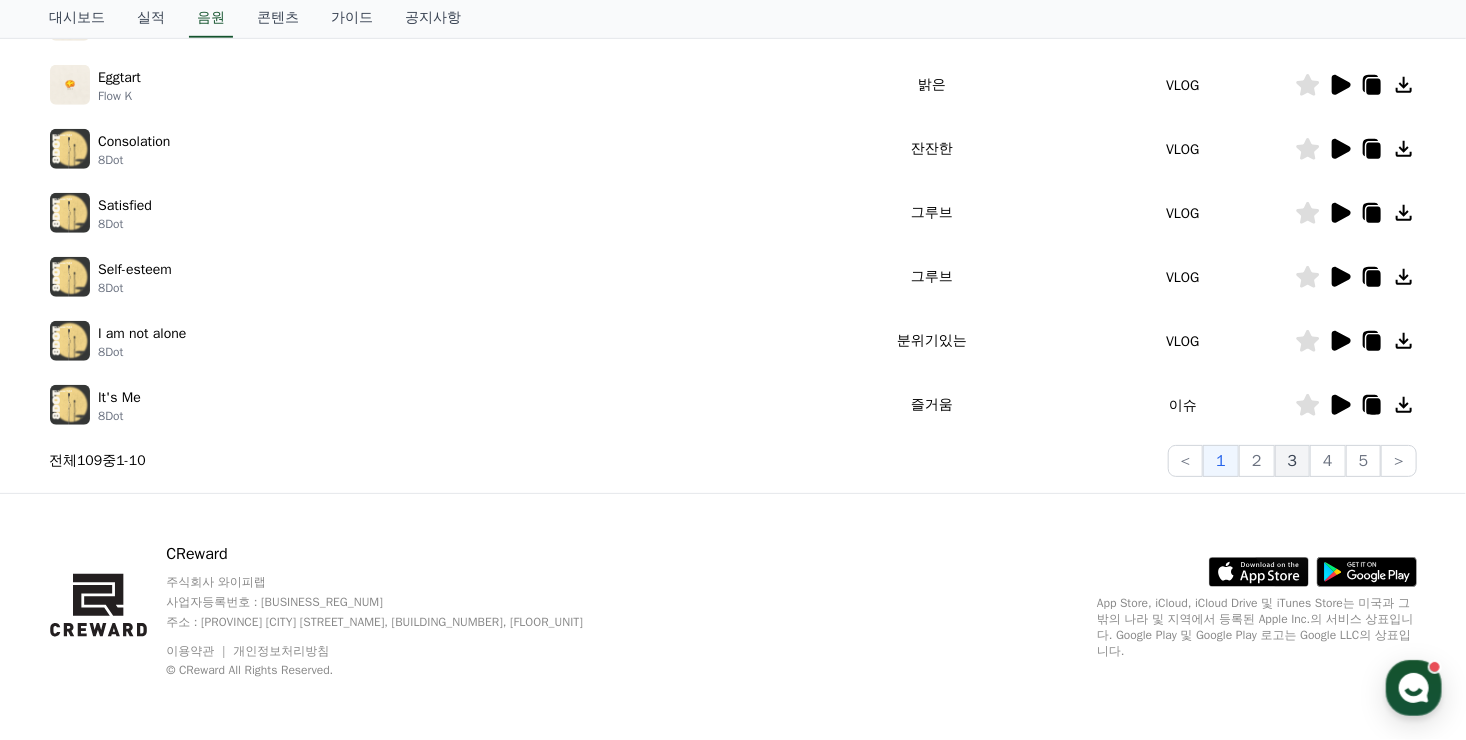 click on "3" 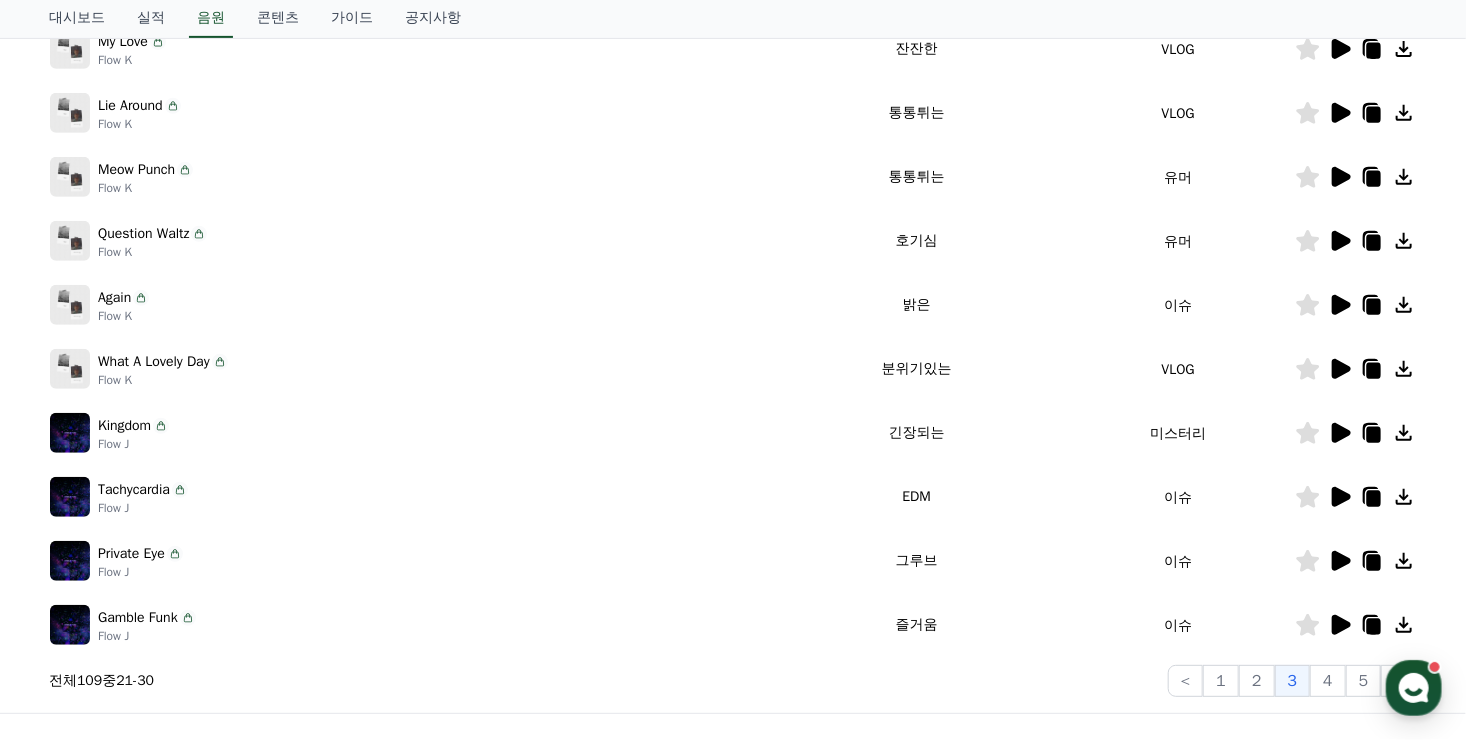scroll, scrollTop: 0, scrollLeft: 0, axis: both 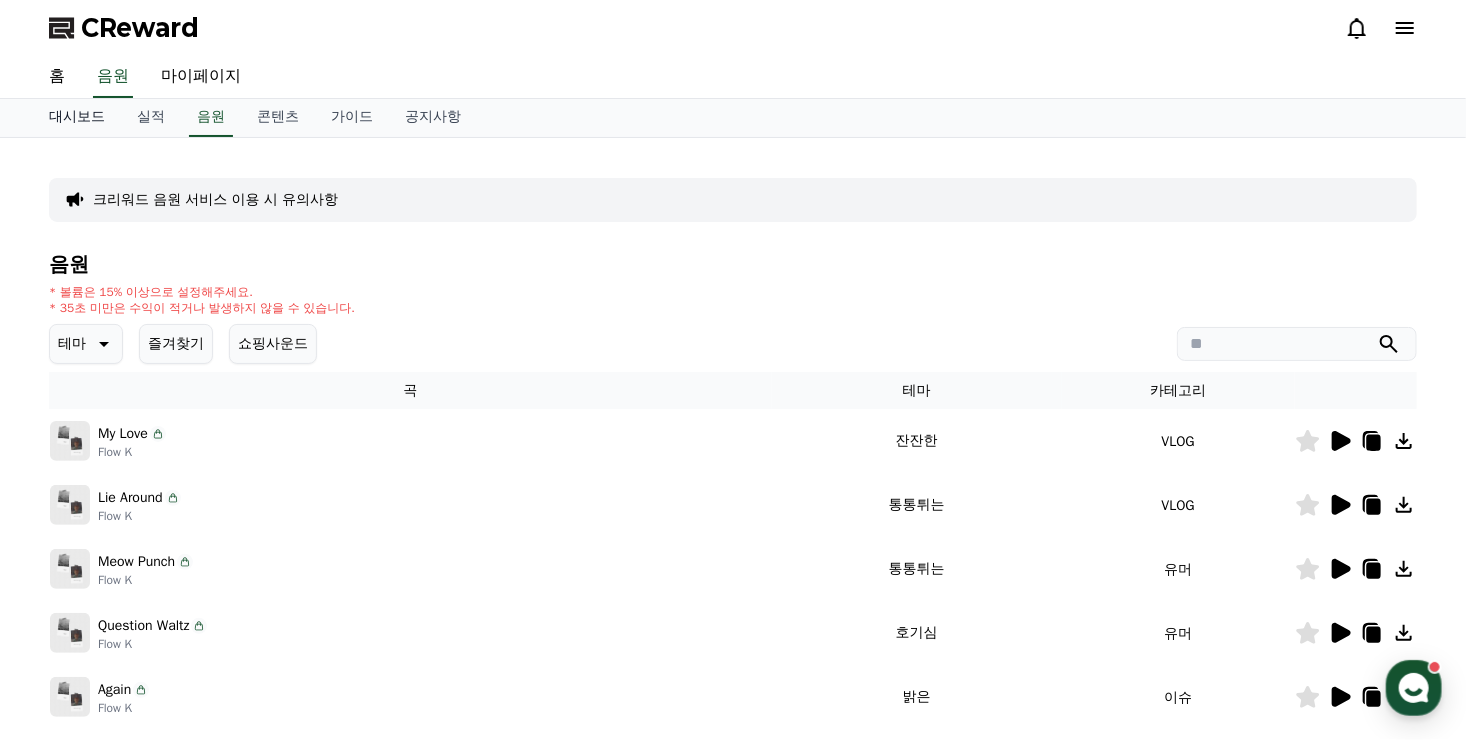 click on "대시보드" at bounding box center (77, 118) 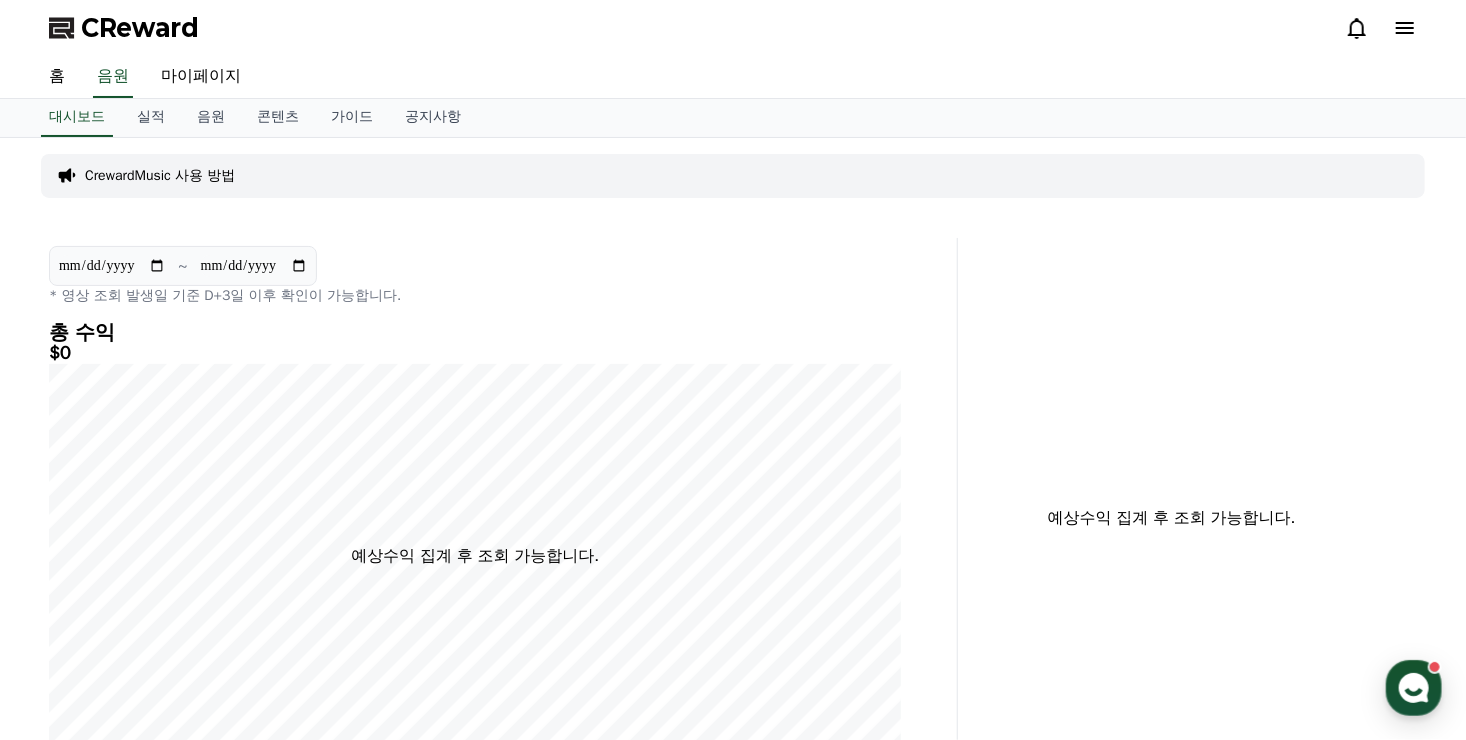 click on "CrewardMusic 사용 방법" at bounding box center (160, 176) 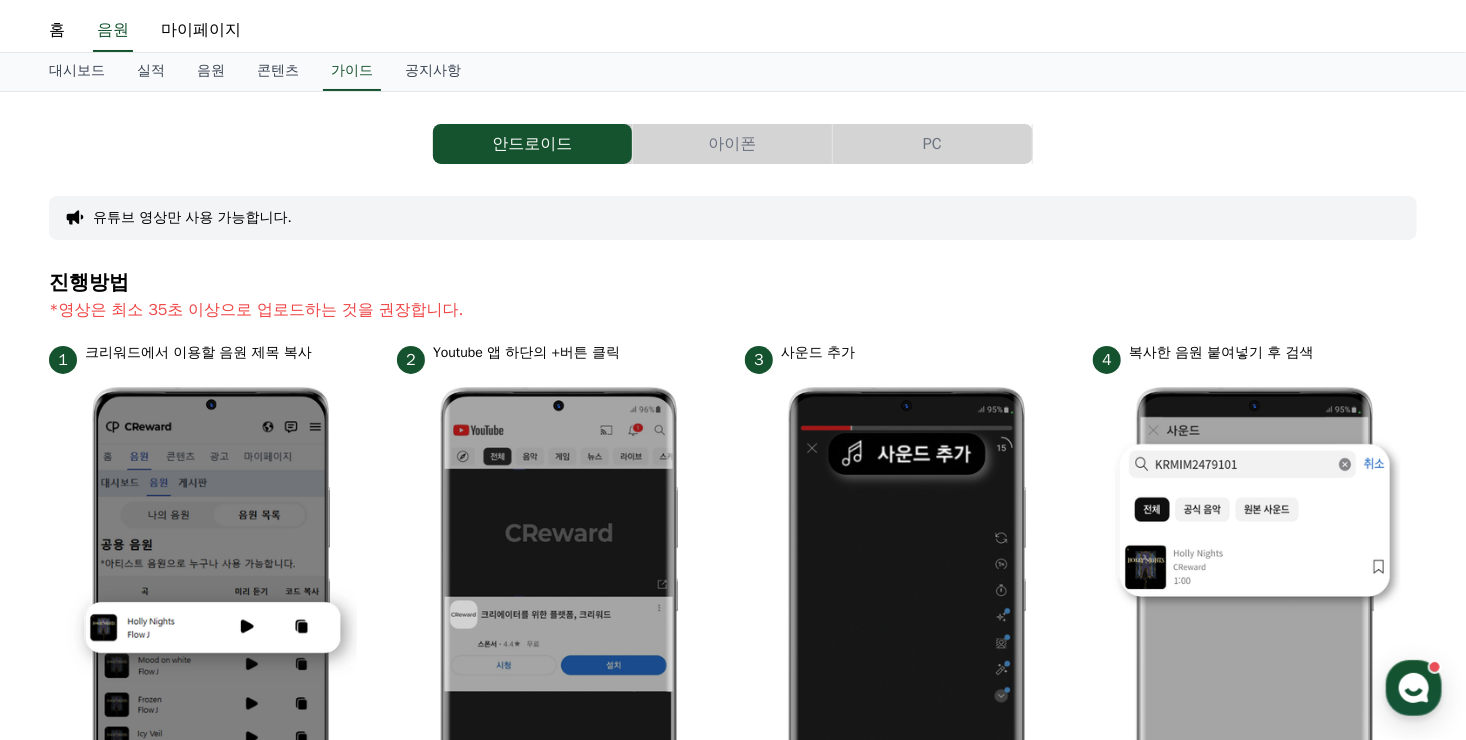 scroll, scrollTop: 0, scrollLeft: 0, axis: both 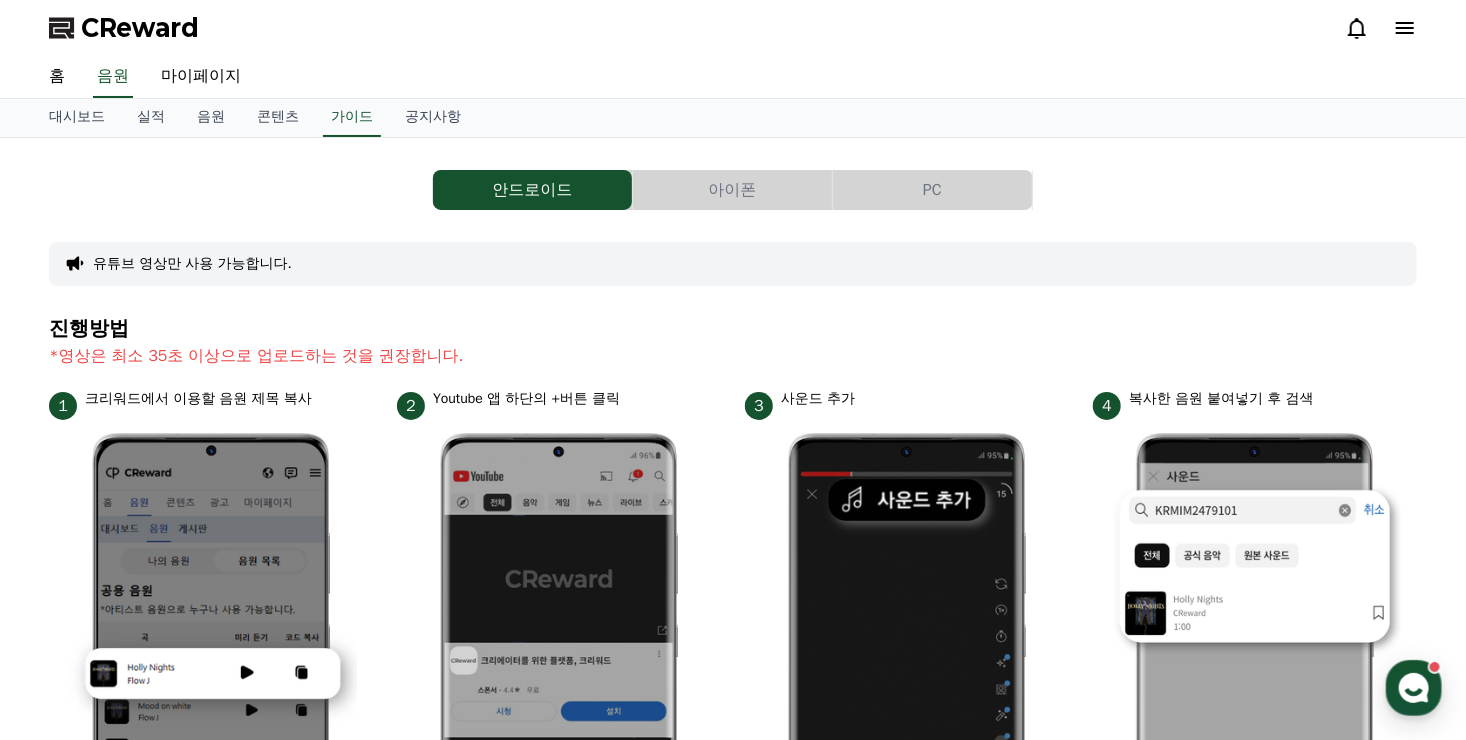click on "아이폰" at bounding box center [732, 190] 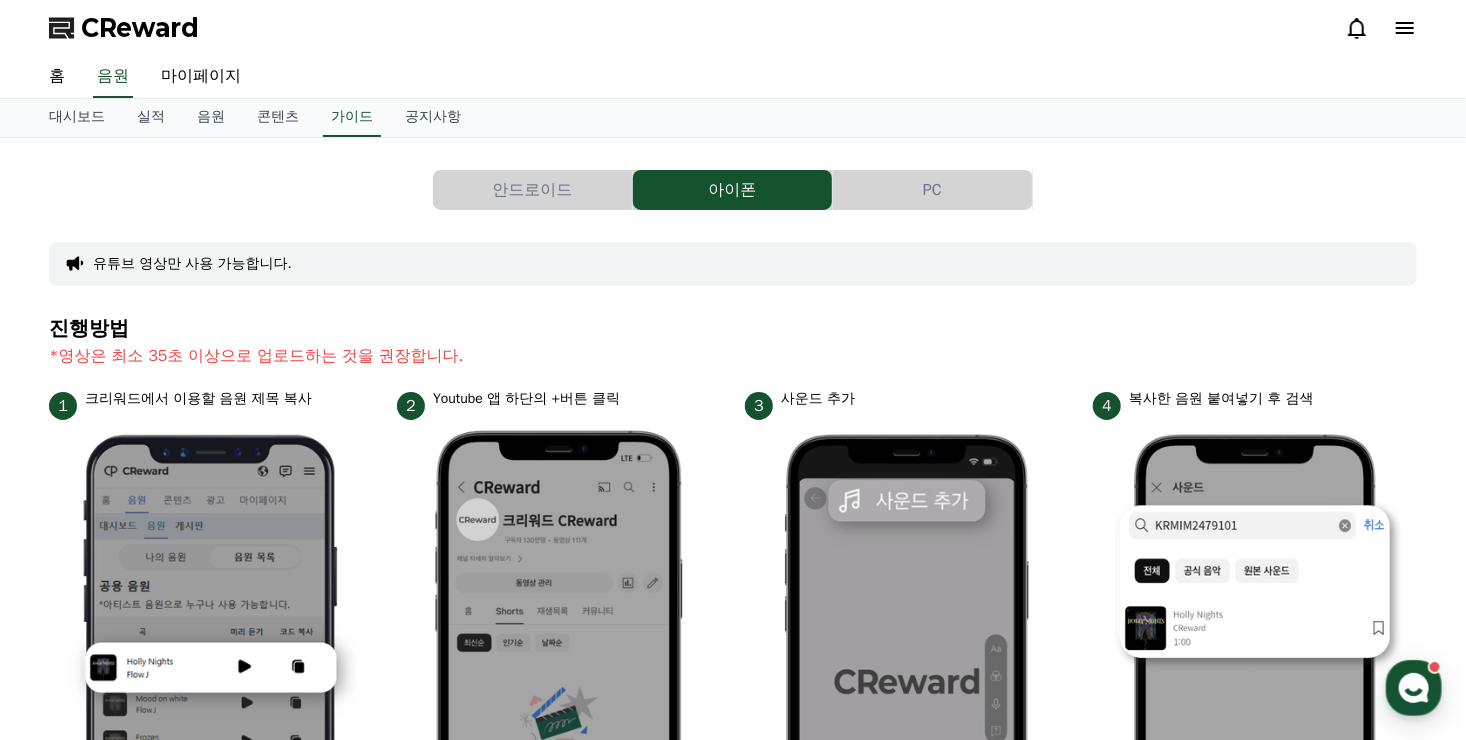 click on "PC" at bounding box center (932, 190) 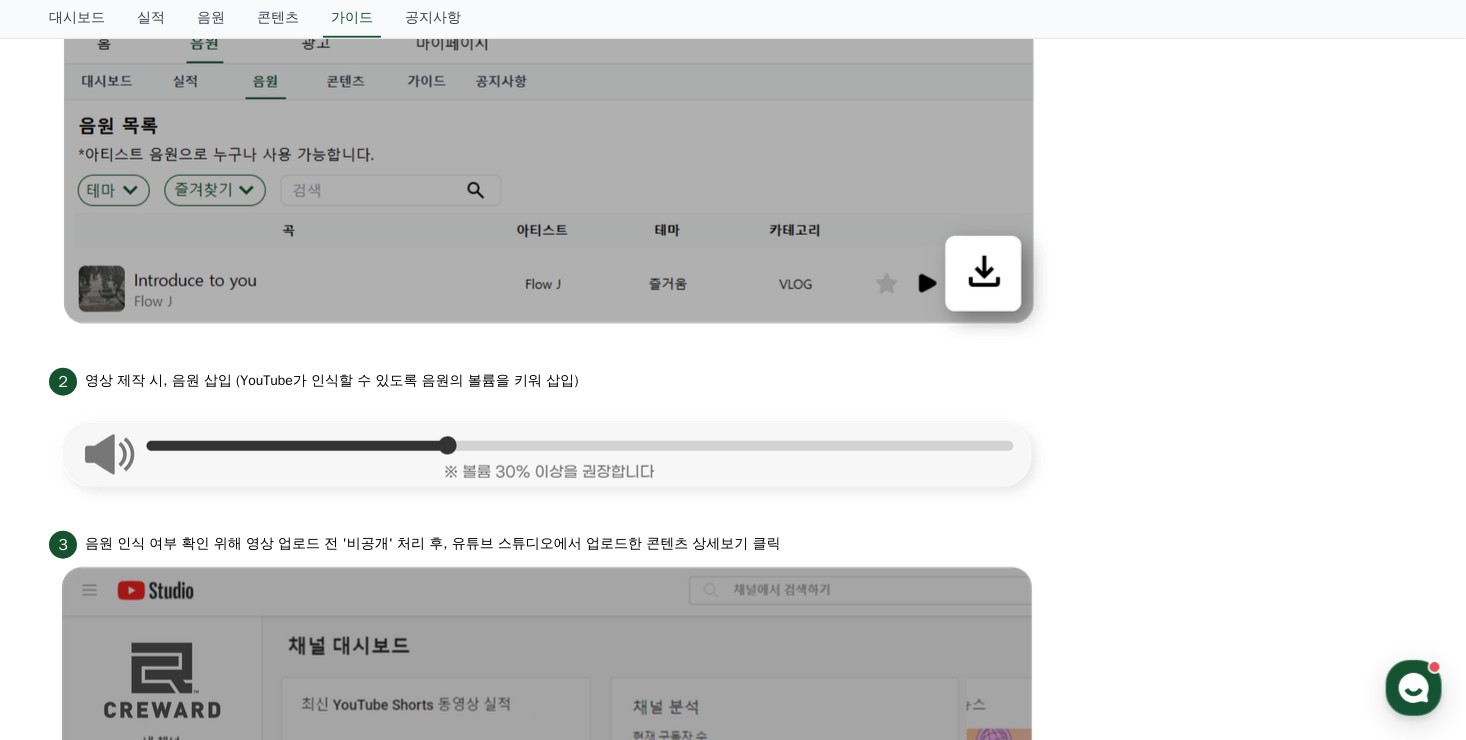 scroll, scrollTop: 0, scrollLeft: 0, axis: both 